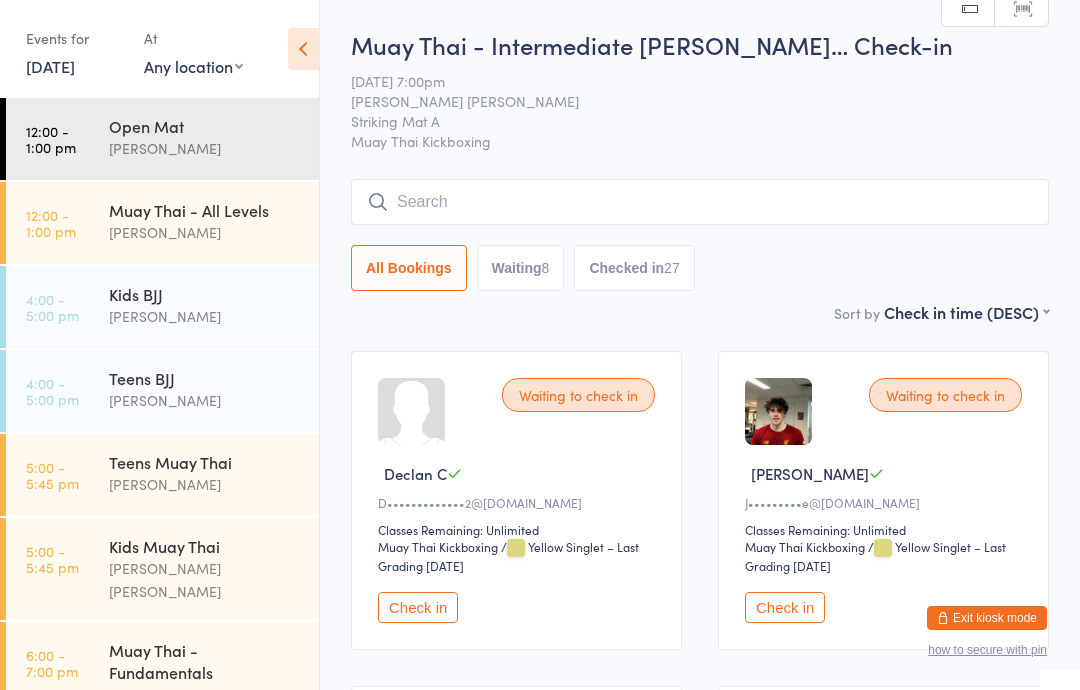 scroll, scrollTop: 224, scrollLeft: 0, axis: vertical 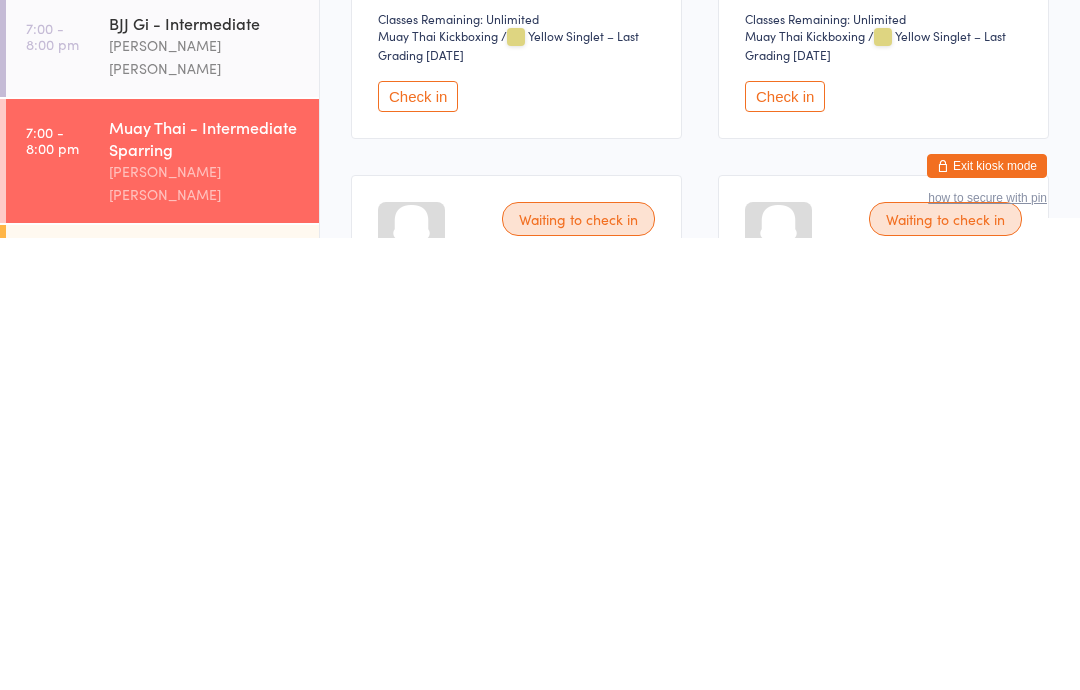 click on "Muay Thai - All Levels [PERSON_NAME] [PERSON_NAME]" at bounding box center (214, 728) 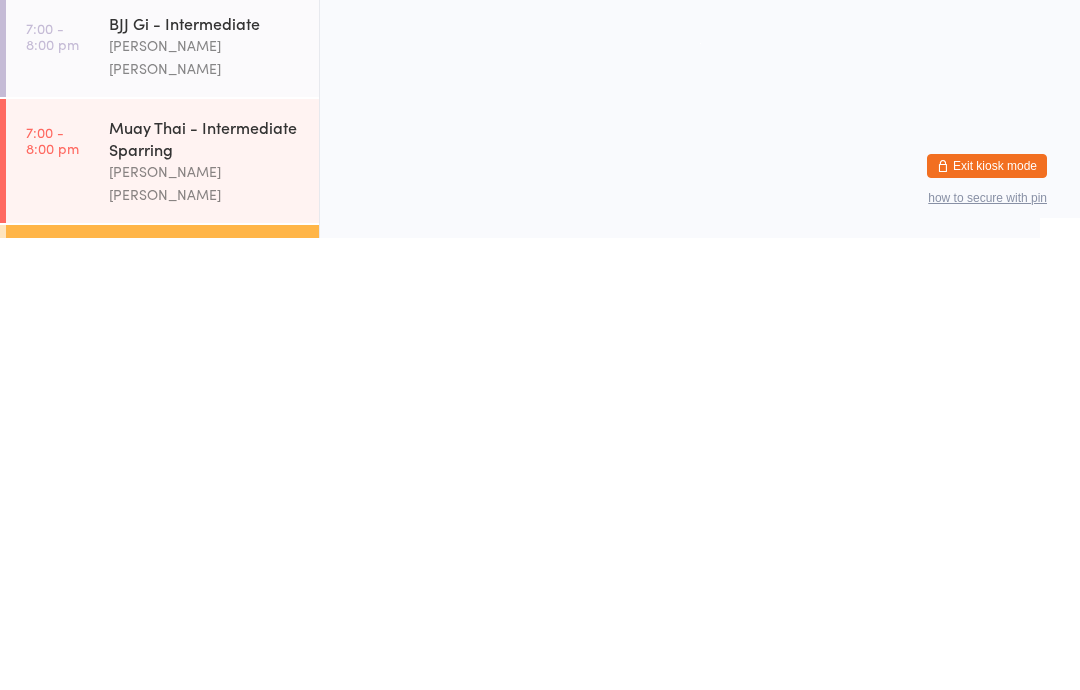 scroll, scrollTop: 0, scrollLeft: 0, axis: both 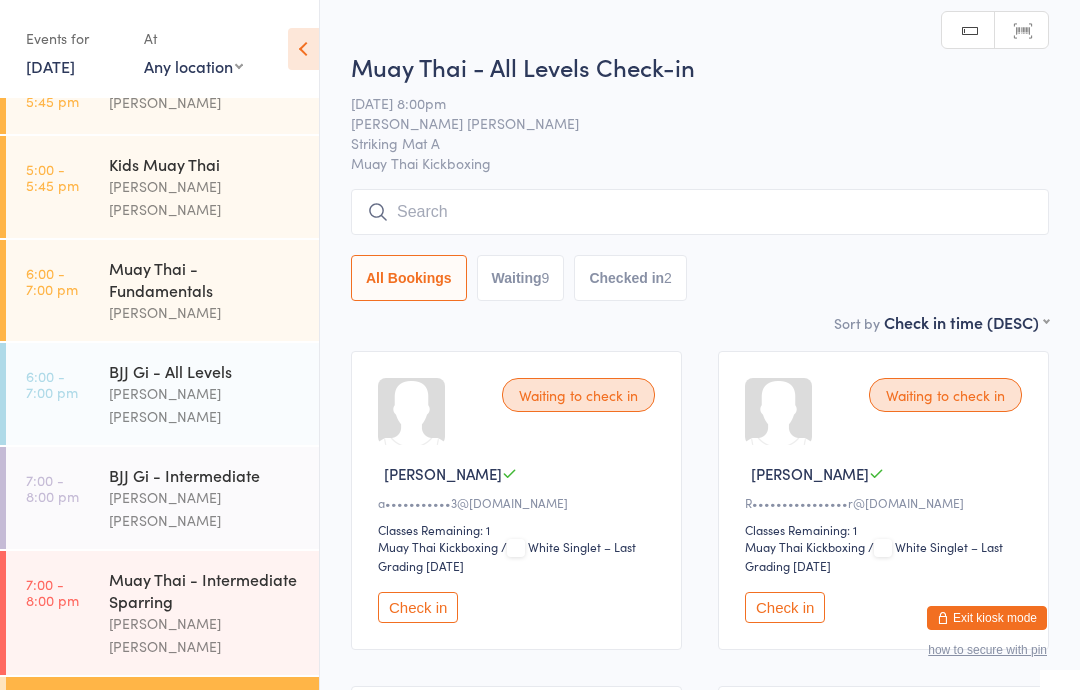 click at bounding box center [700, 212] 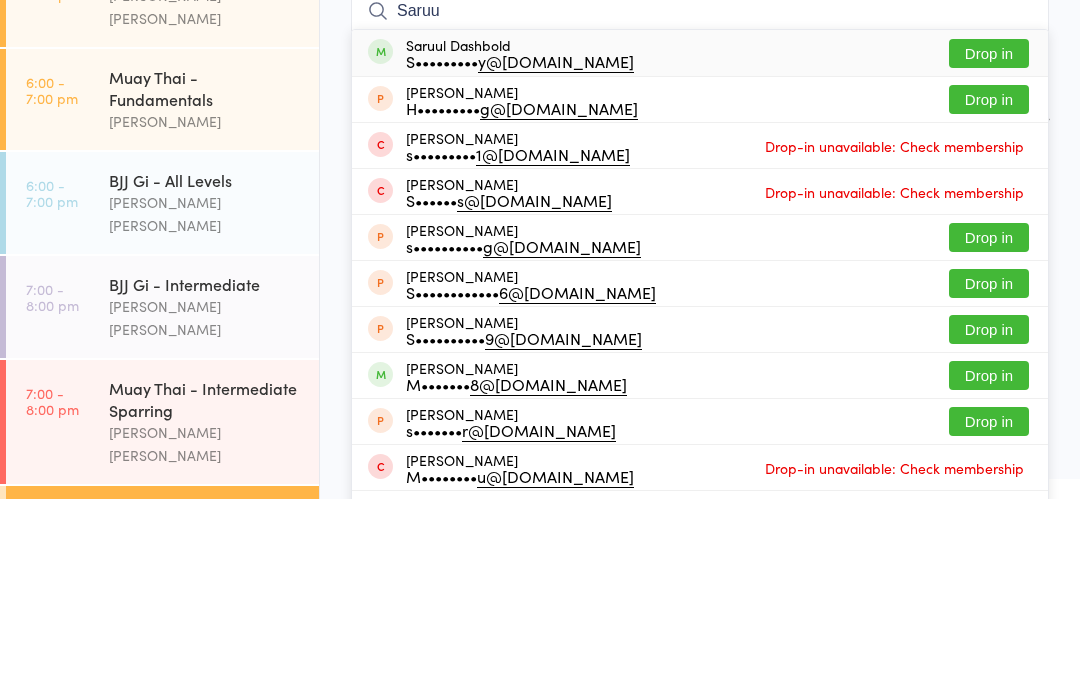 type on "Saruu" 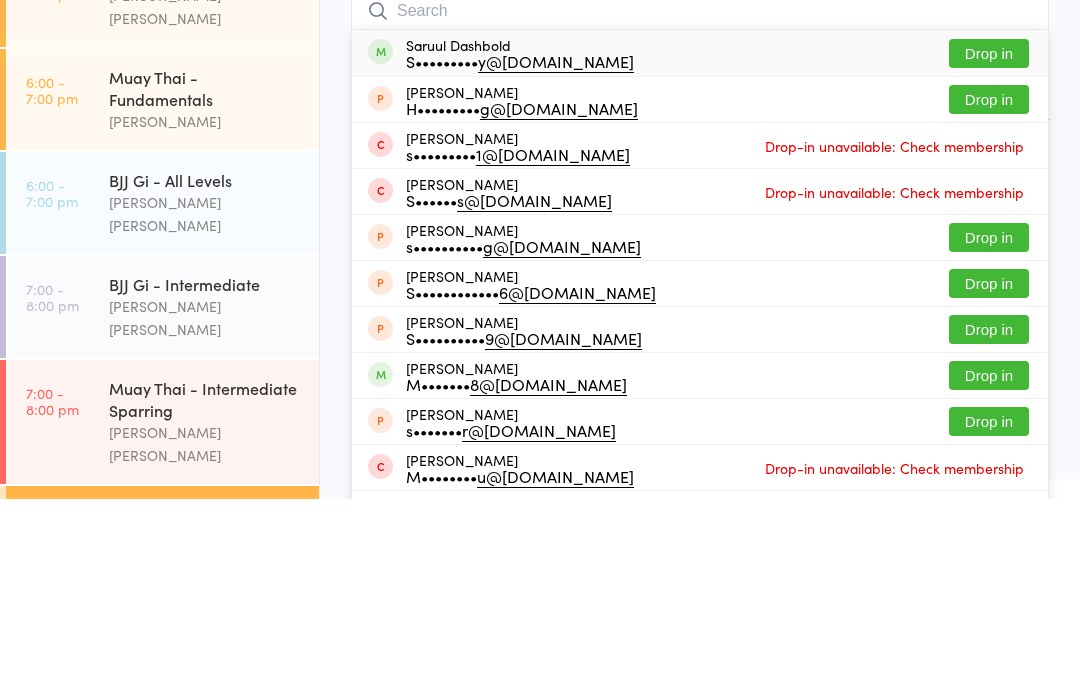 scroll, scrollTop: 191, scrollLeft: 0, axis: vertical 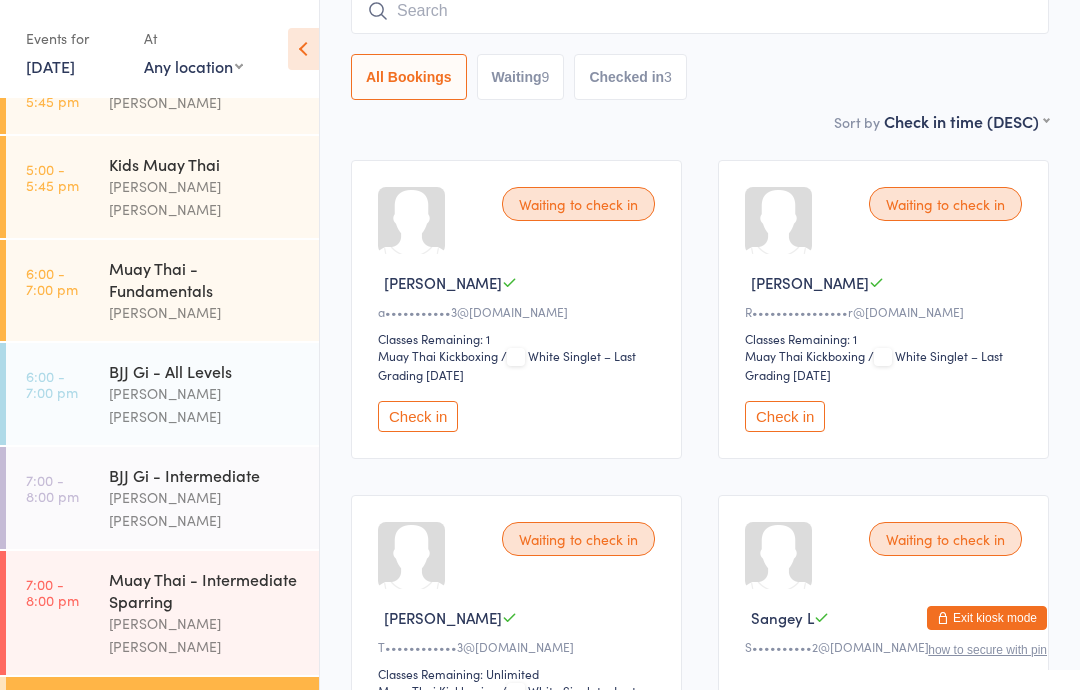 click on "Muay Thai - Intermediate Sparring" at bounding box center (205, 590) 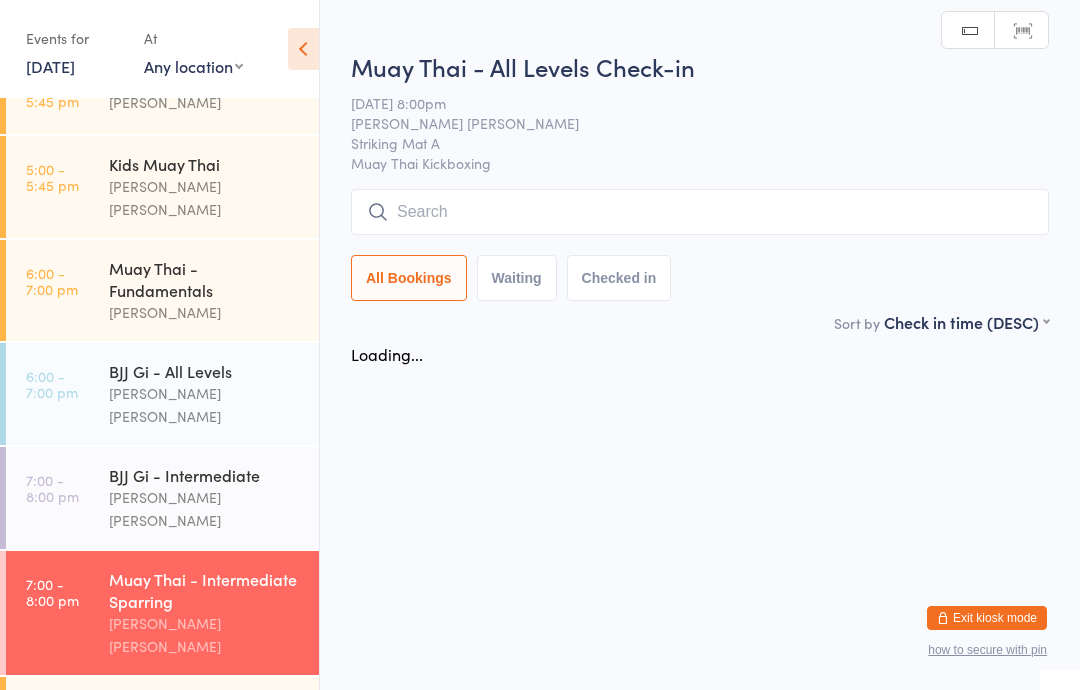 scroll, scrollTop: 0, scrollLeft: 0, axis: both 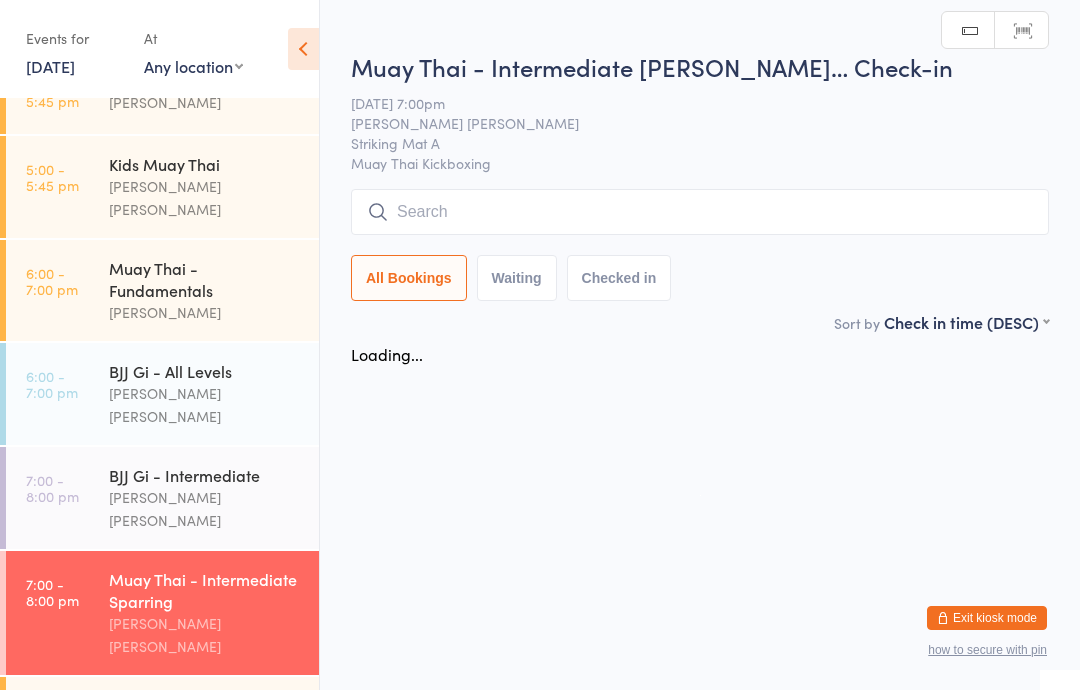click on "Muay Thai - All Levels" at bounding box center (205, 705) 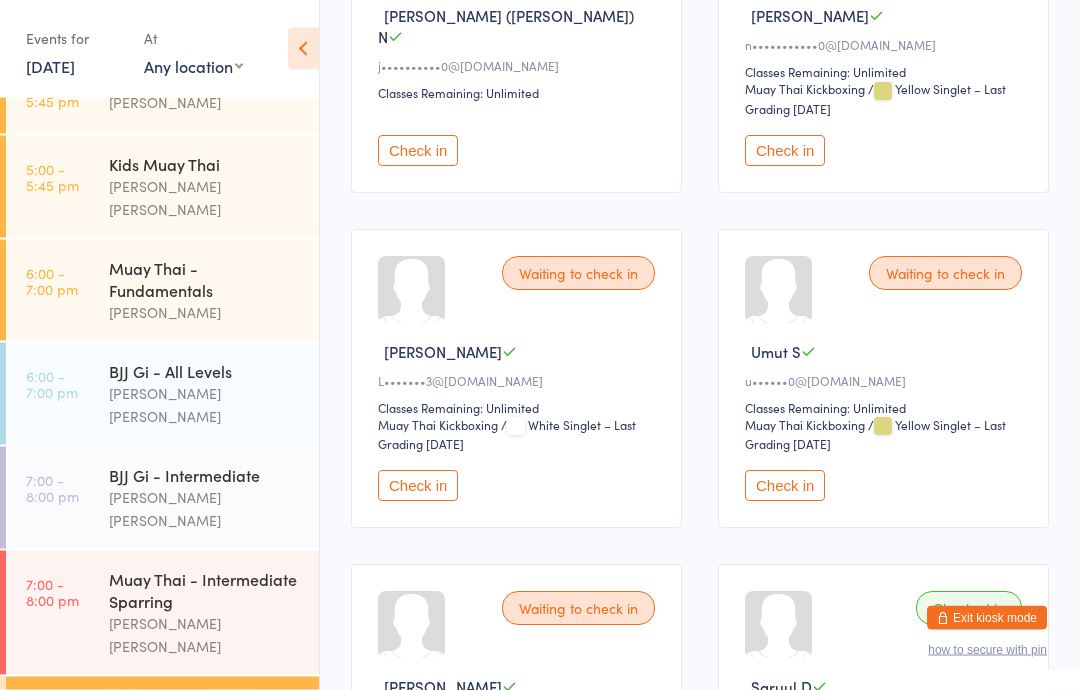 scroll, scrollTop: 1128, scrollLeft: 0, axis: vertical 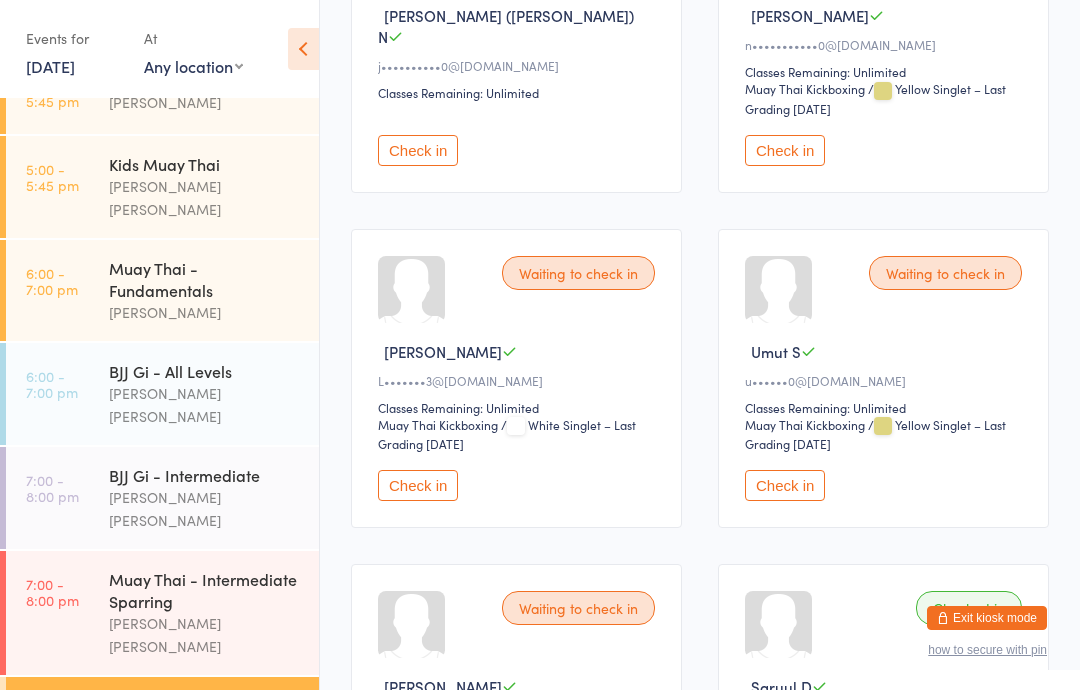 click on "Check in" at bounding box center [785, 485] 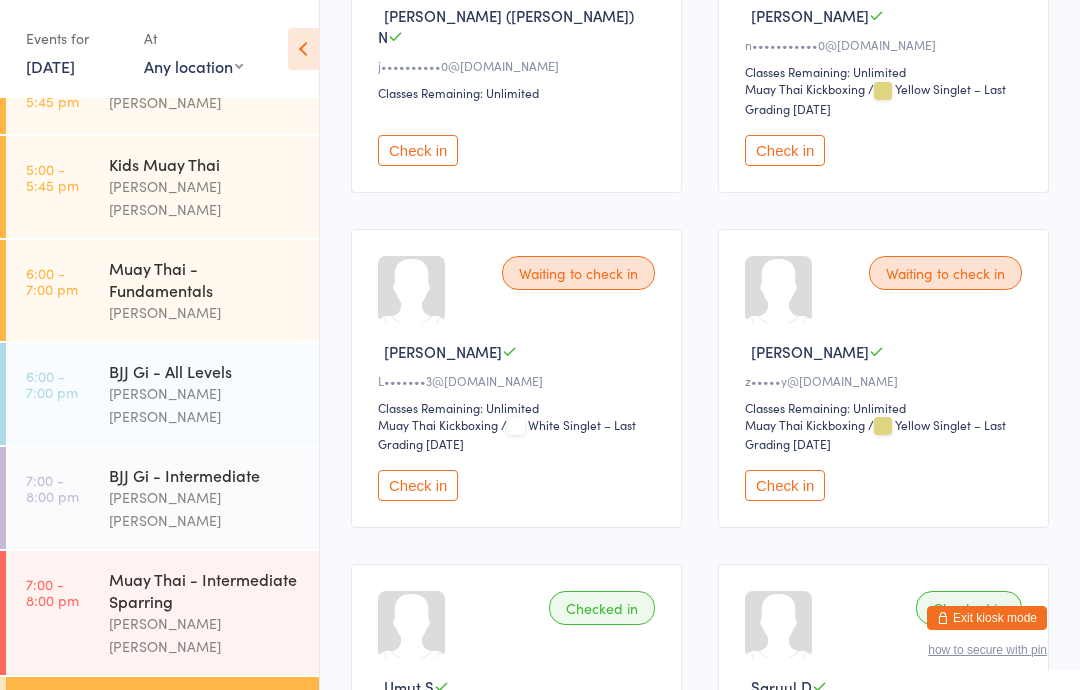 scroll, scrollTop: 1160, scrollLeft: 0, axis: vertical 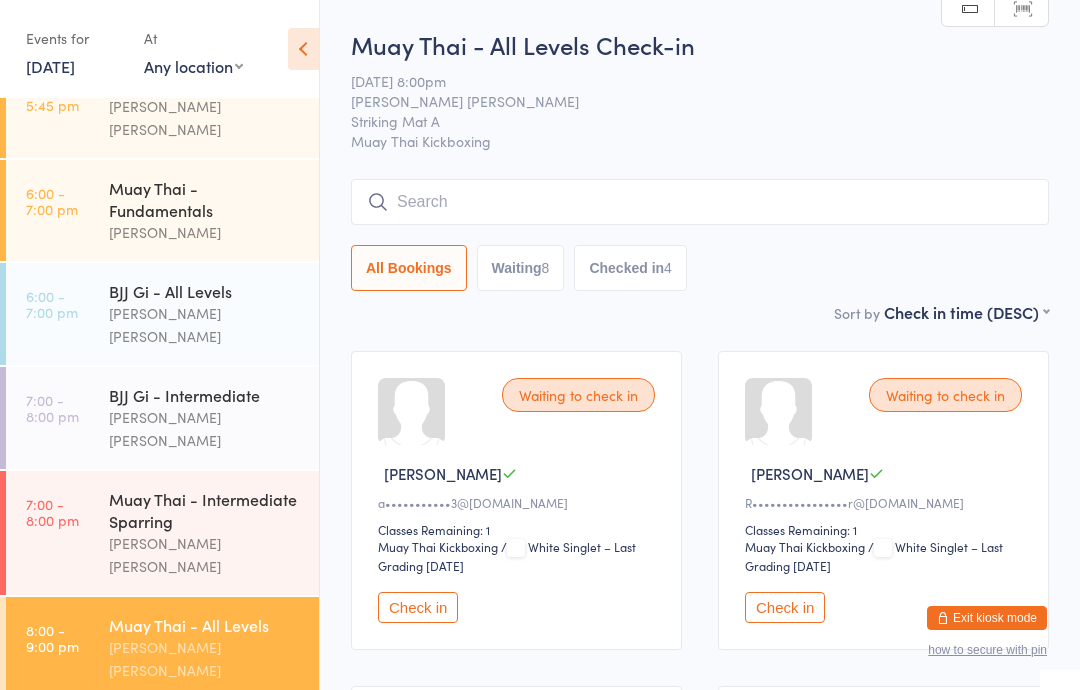 click at bounding box center (700, 202) 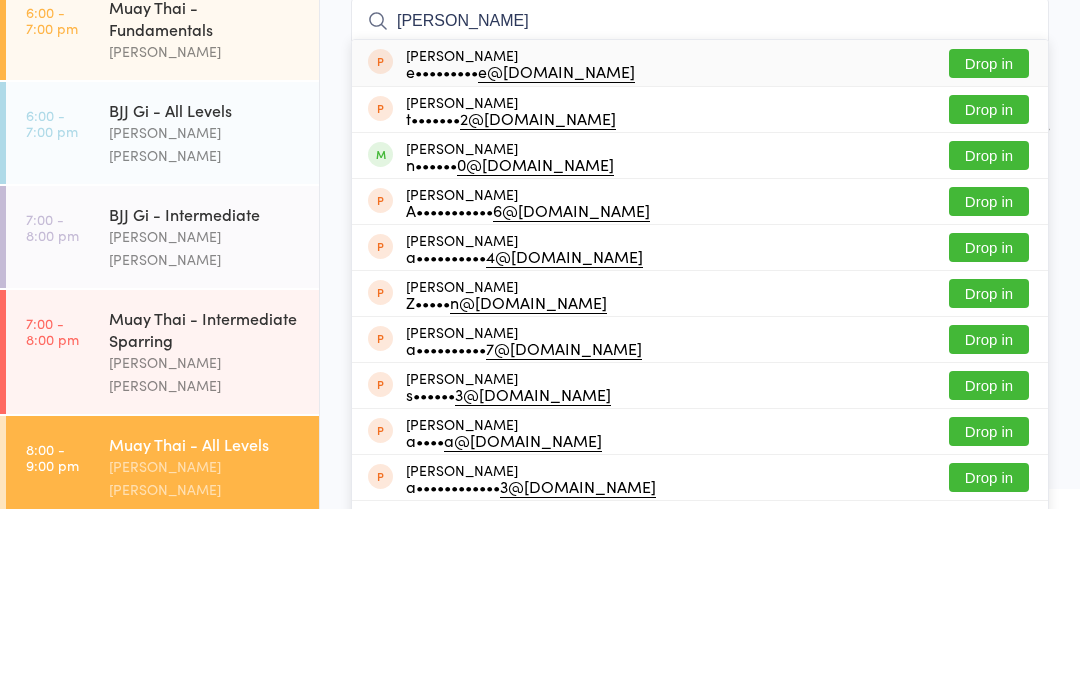 type on "[PERSON_NAME]" 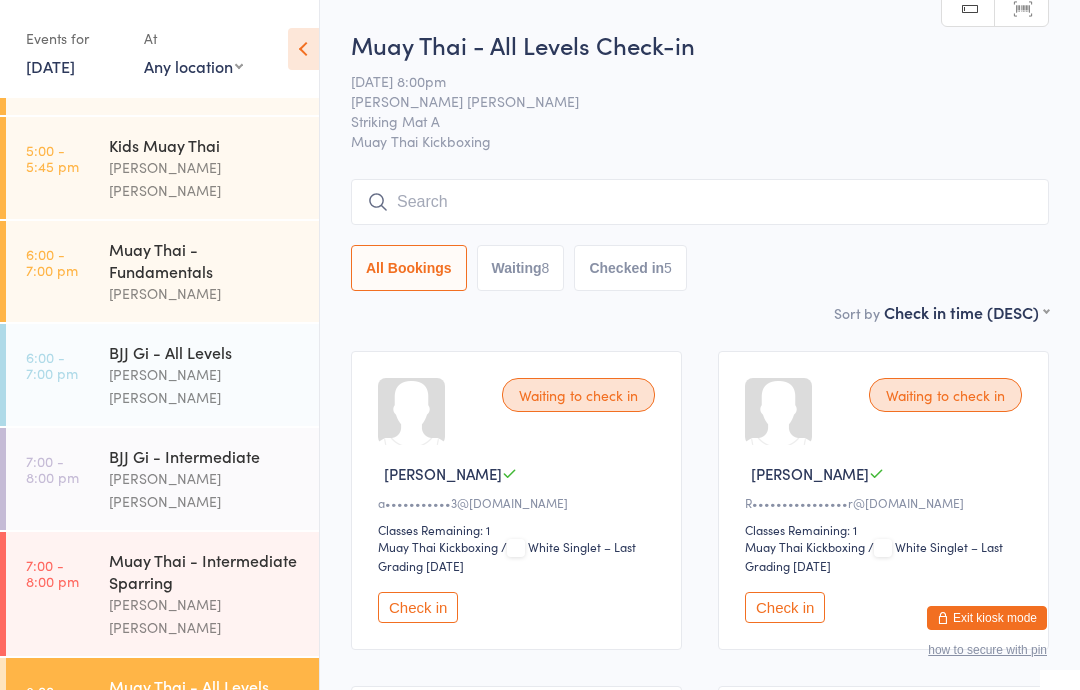 scroll, scrollTop: 382, scrollLeft: 0, axis: vertical 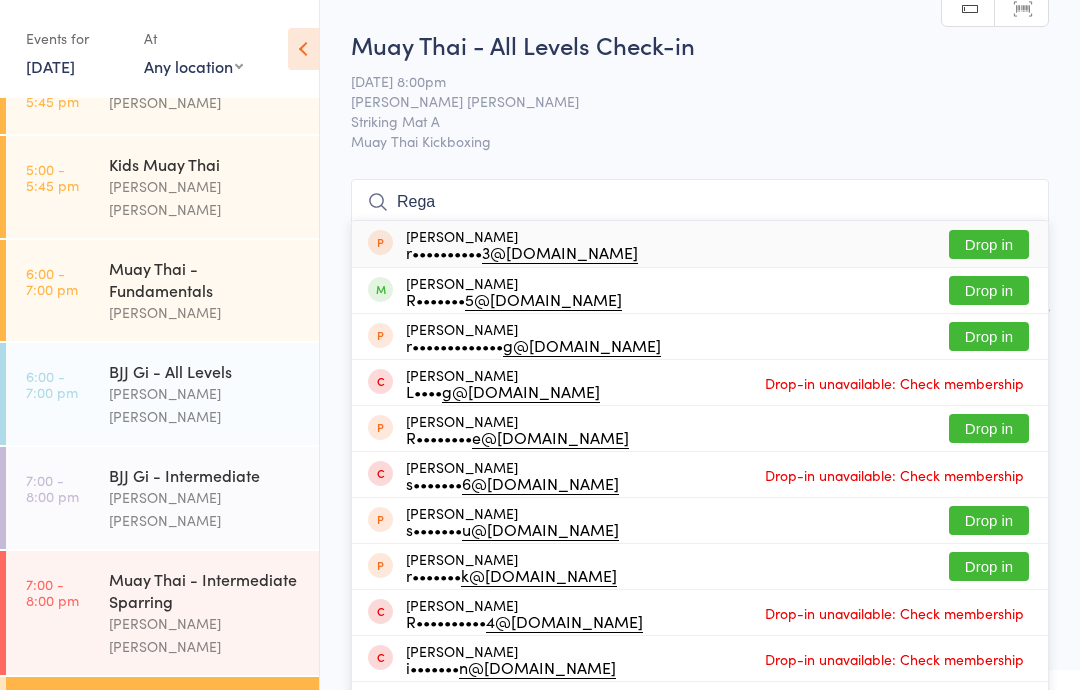 type on "Rega" 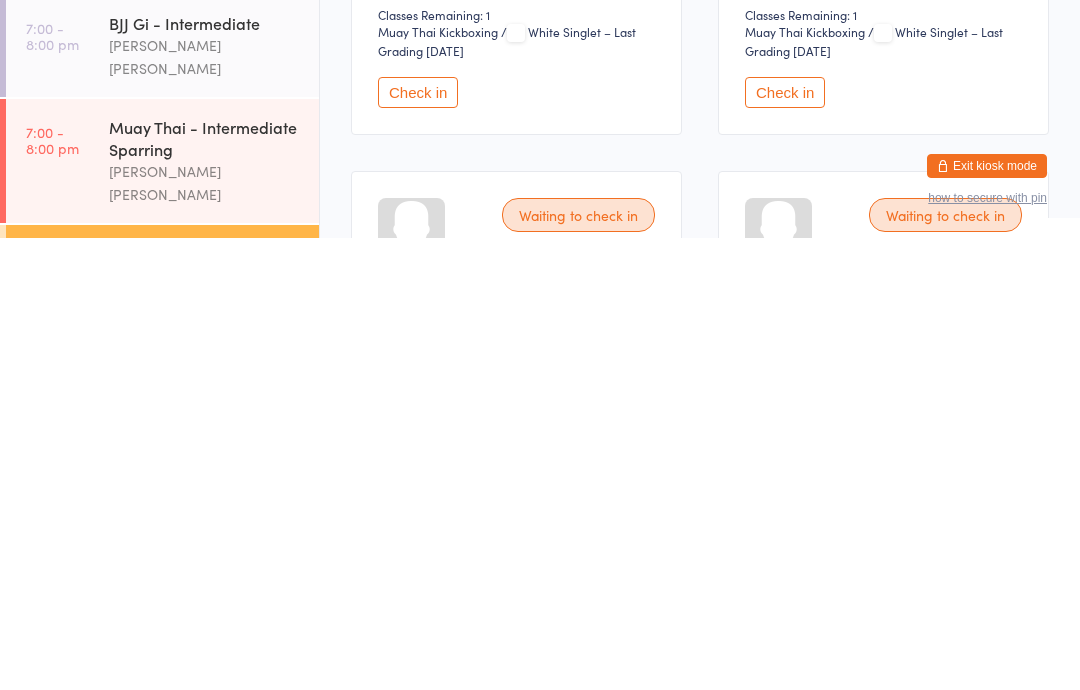 scroll, scrollTop: 64, scrollLeft: 0, axis: vertical 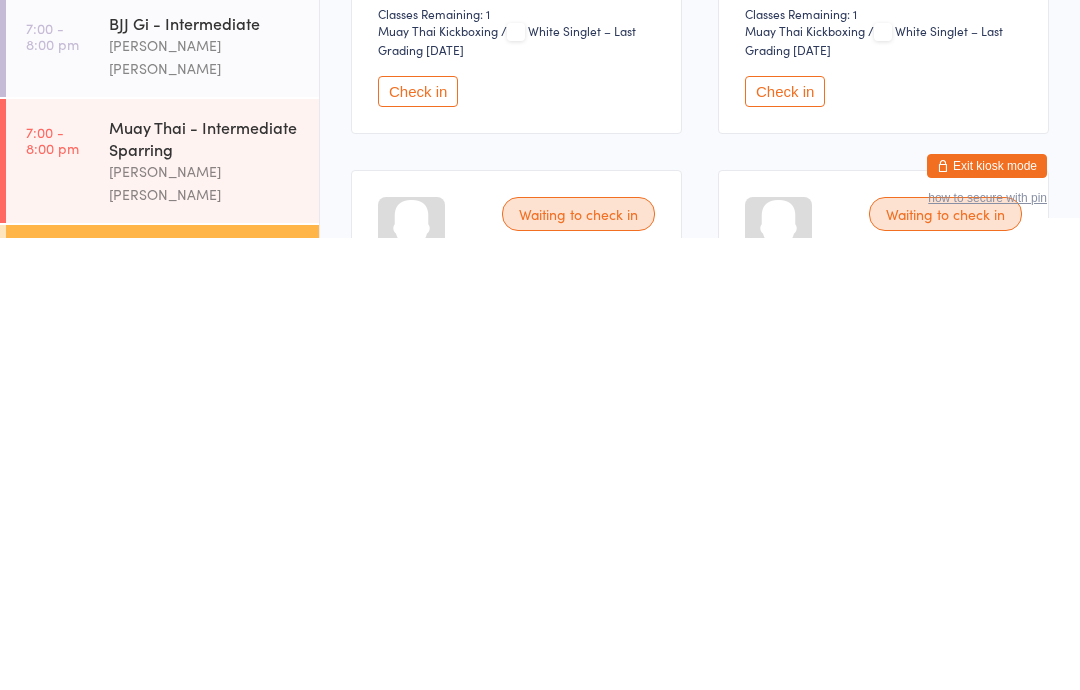 click on "[PERSON_NAME]" at bounding box center (205, 831) 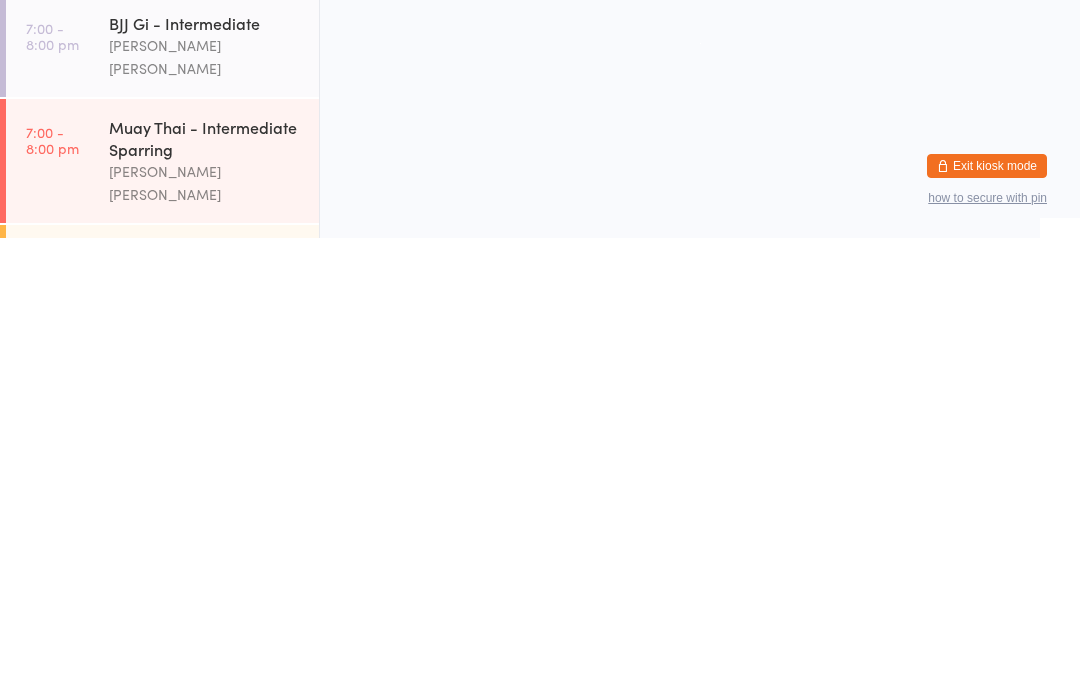 scroll, scrollTop: 0, scrollLeft: 0, axis: both 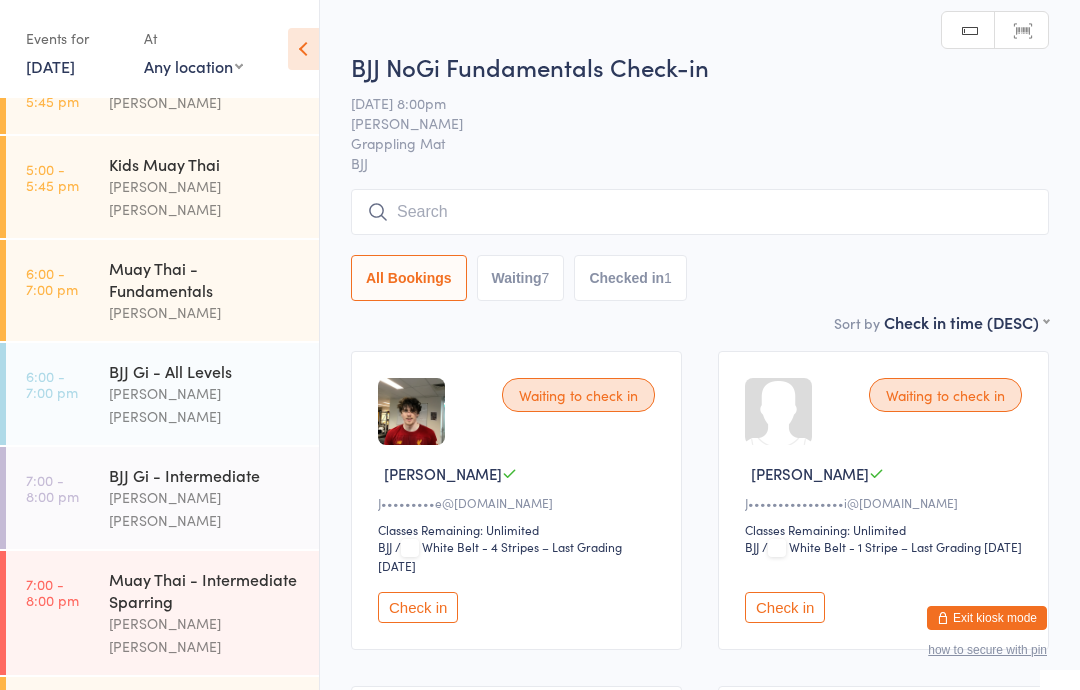 click at bounding box center (700, 212) 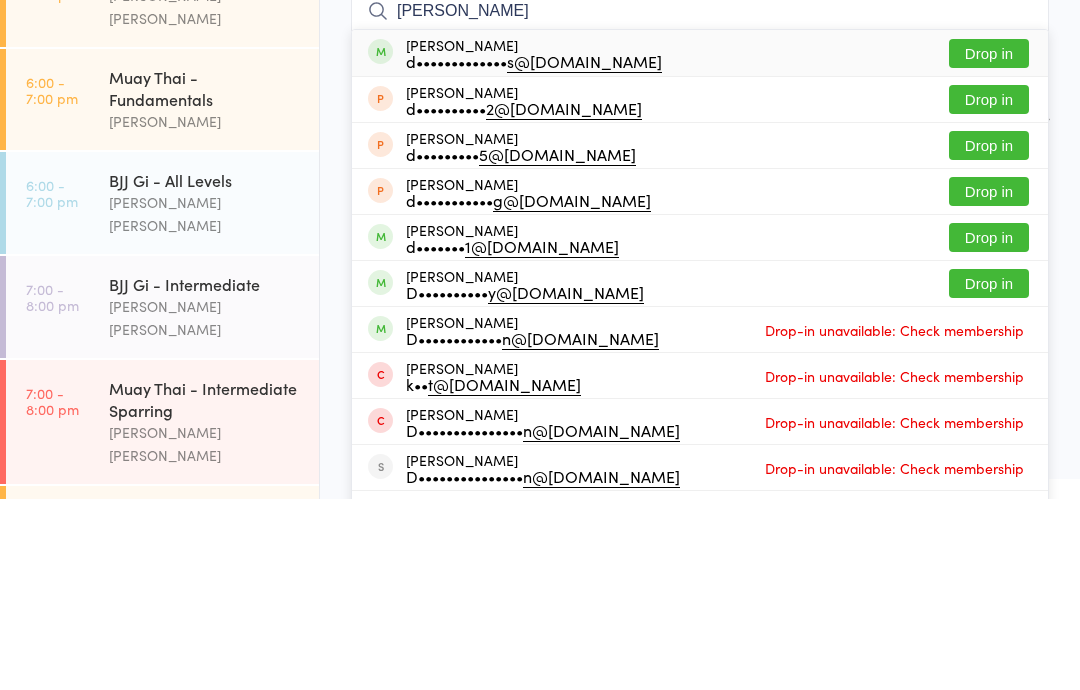 type on "[PERSON_NAME]" 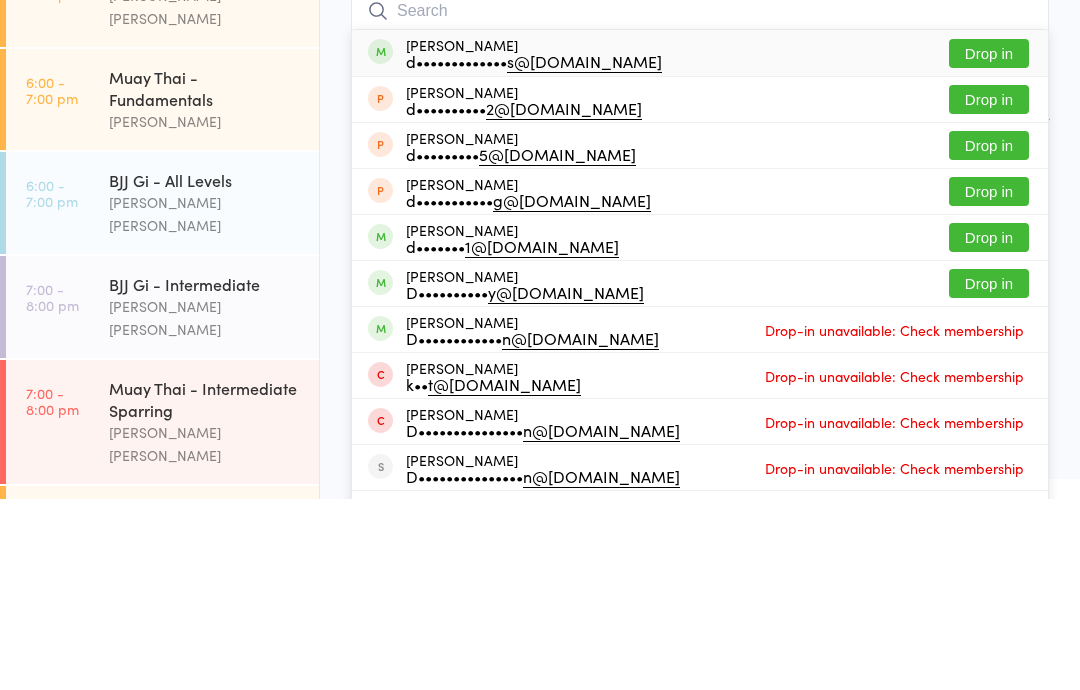 scroll, scrollTop: 191, scrollLeft: 0, axis: vertical 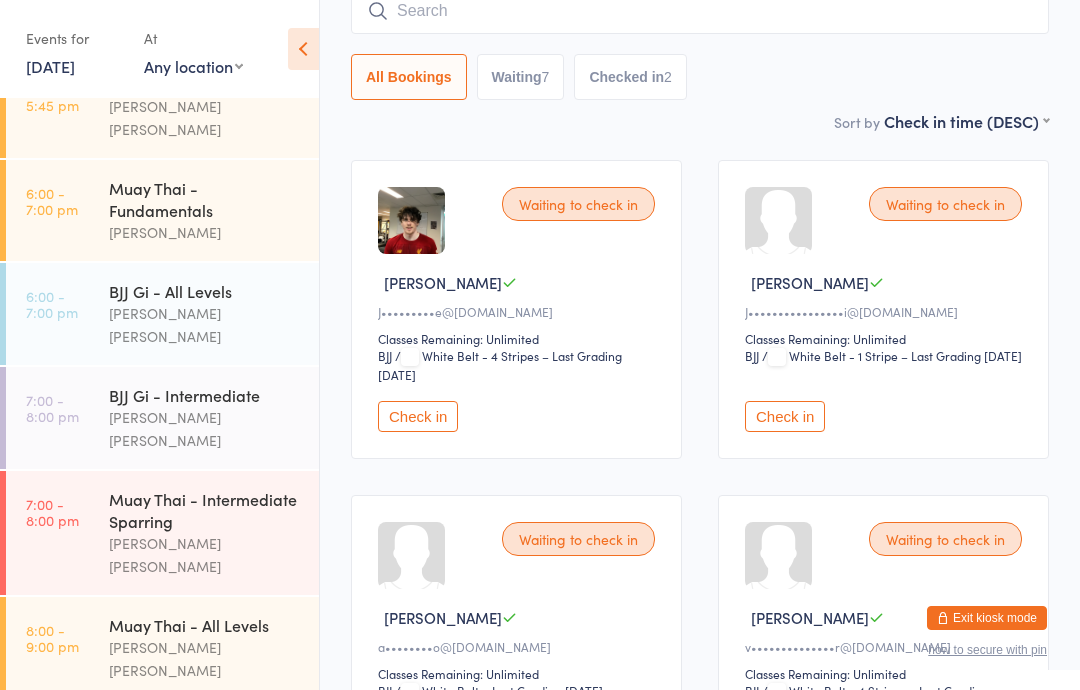 click on "[PERSON_NAME] [PERSON_NAME]" at bounding box center (205, 659) 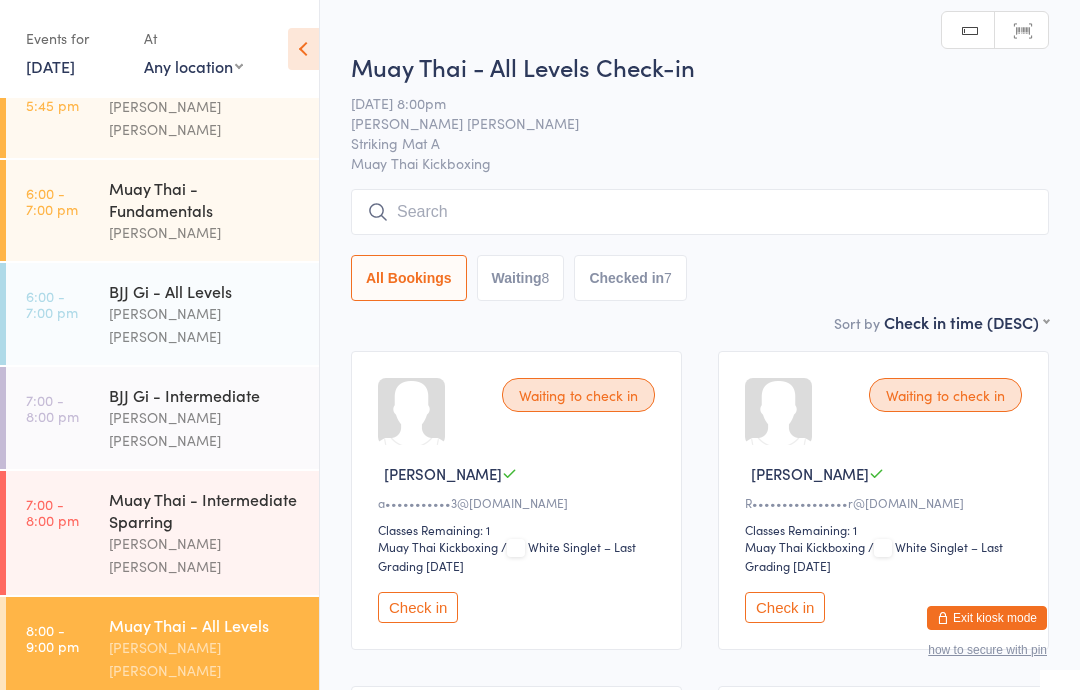 scroll, scrollTop: 191, scrollLeft: 0, axis: vertical 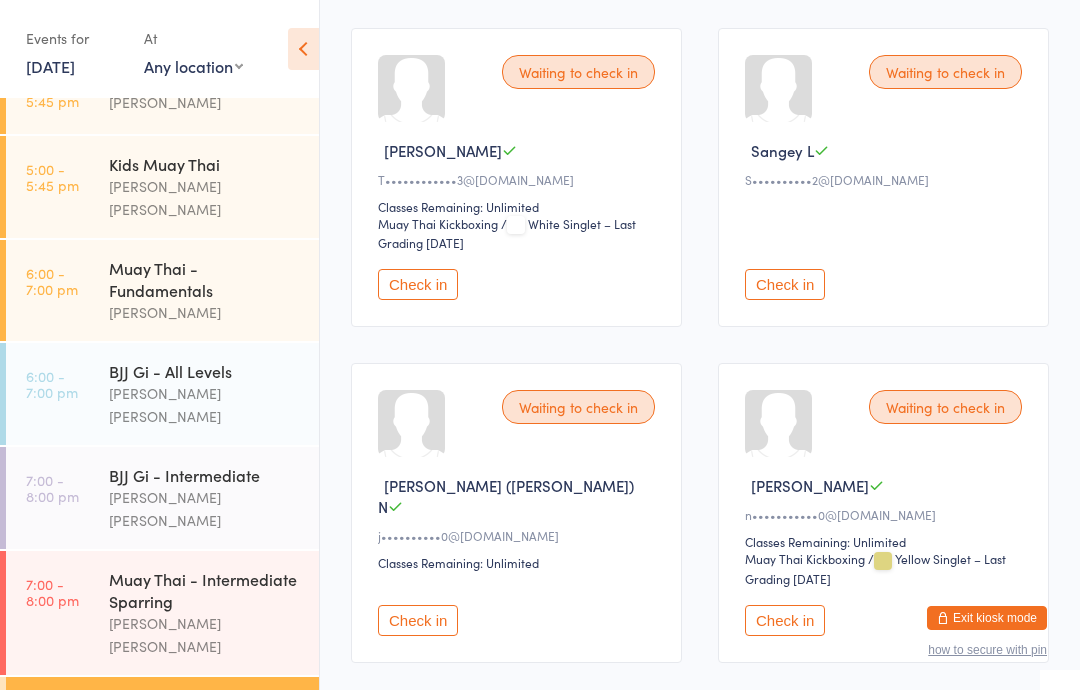 click on "Check in" at bounding box center [418, 620] 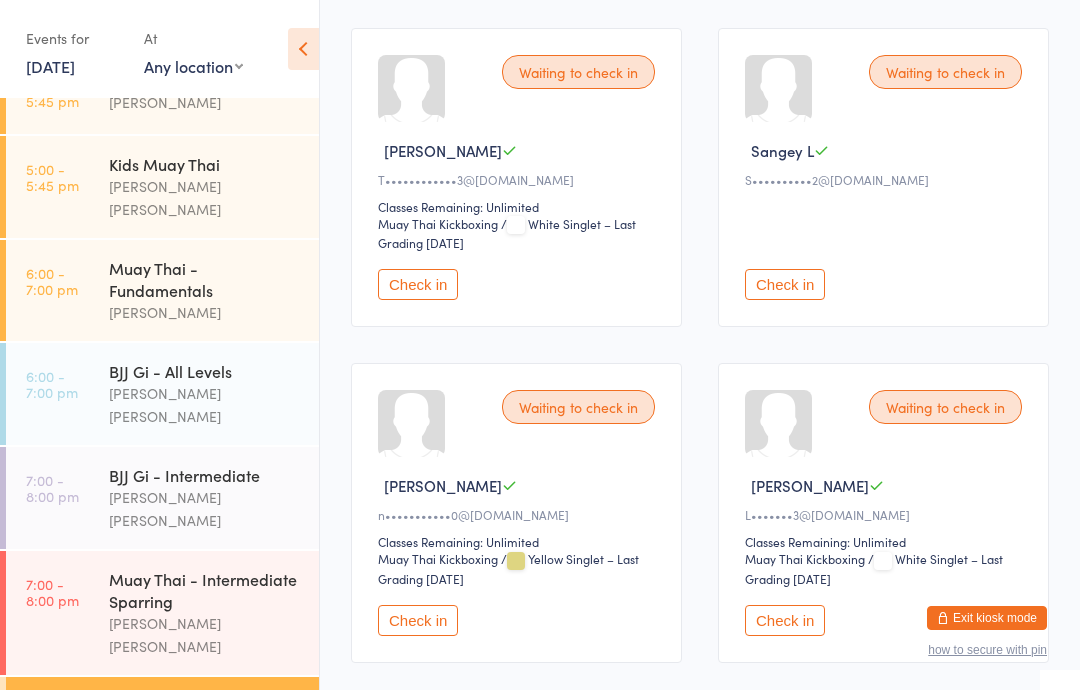 click on "BJJ NoGi Fundamentals [PERSON_NAME]" at bounding box center [214, 820] 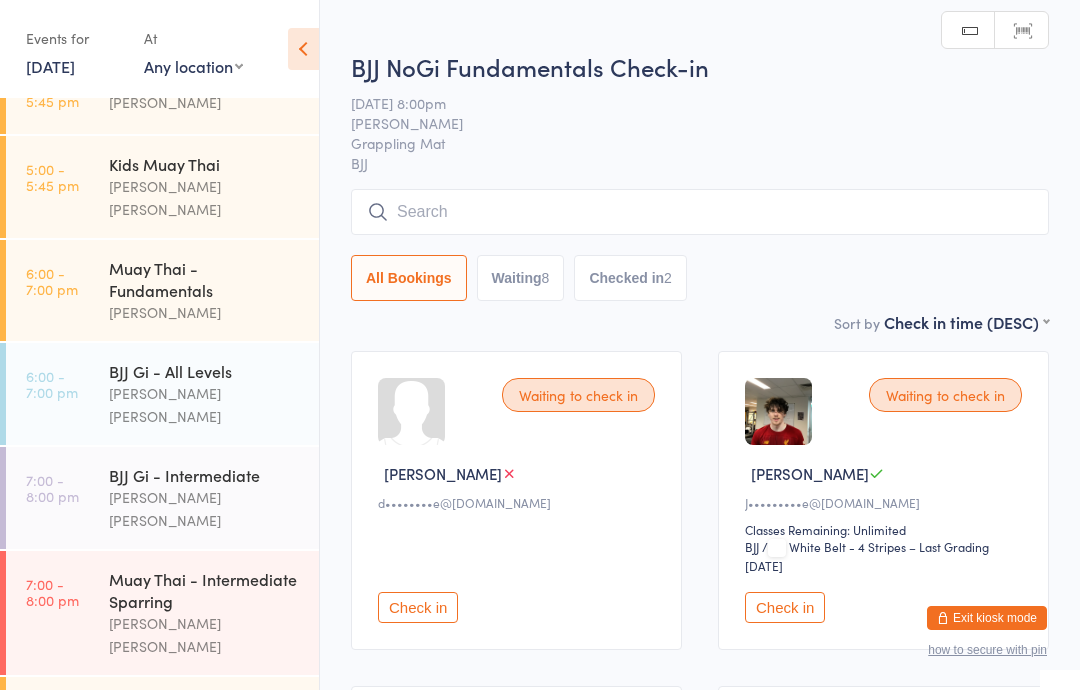 click at bounding box center [700, 212] 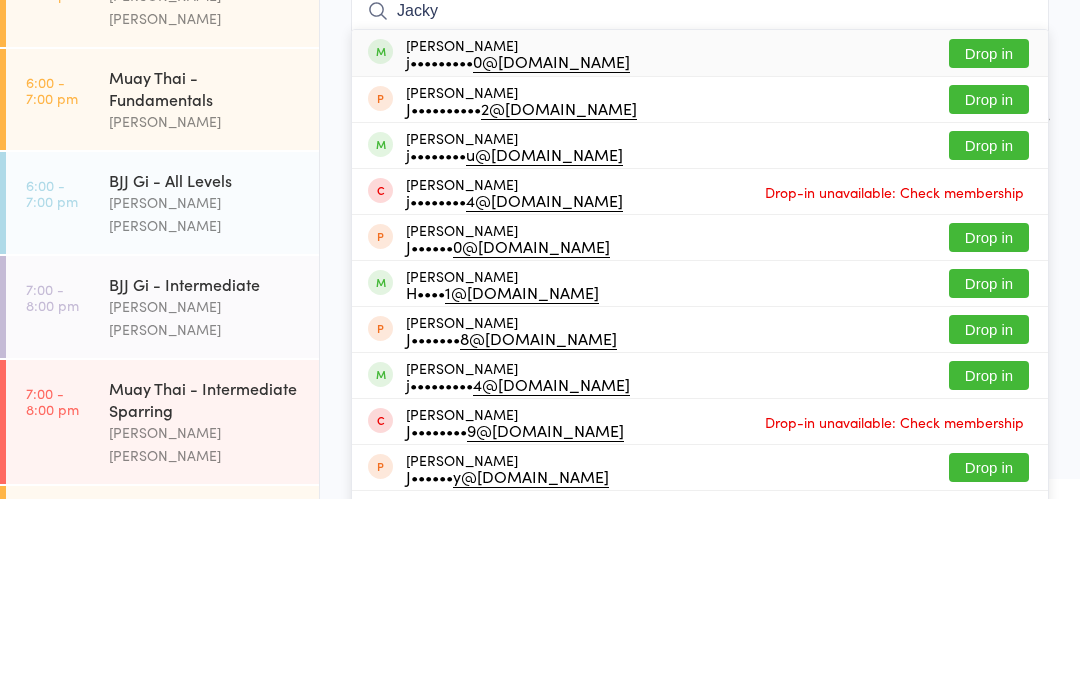 type on "Jacky" 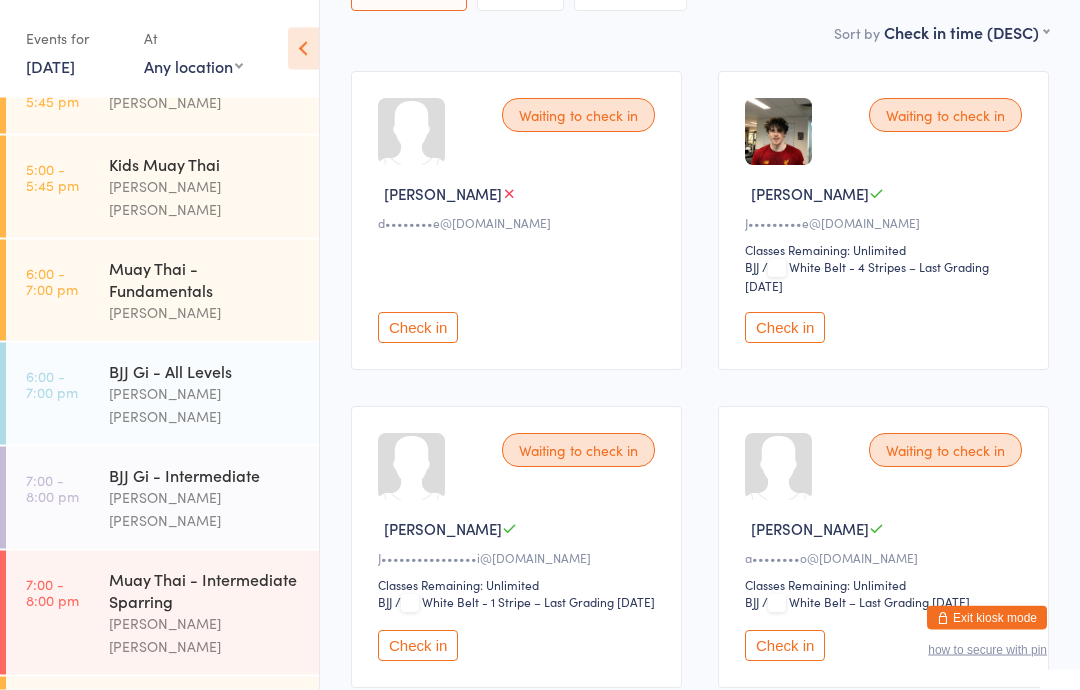scroll, scrollTop: 345, scrollLeft: 0, axis: vertical 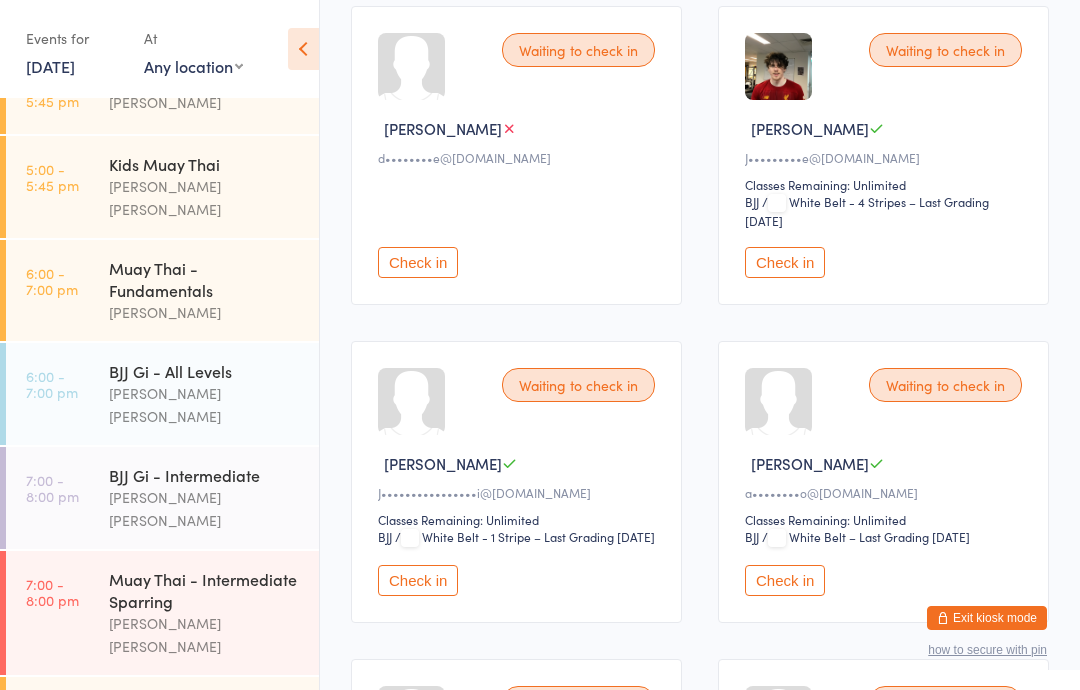 click on "[PERSON_NAME] [PERSON_NAME]" at bounding box center [205, 739] 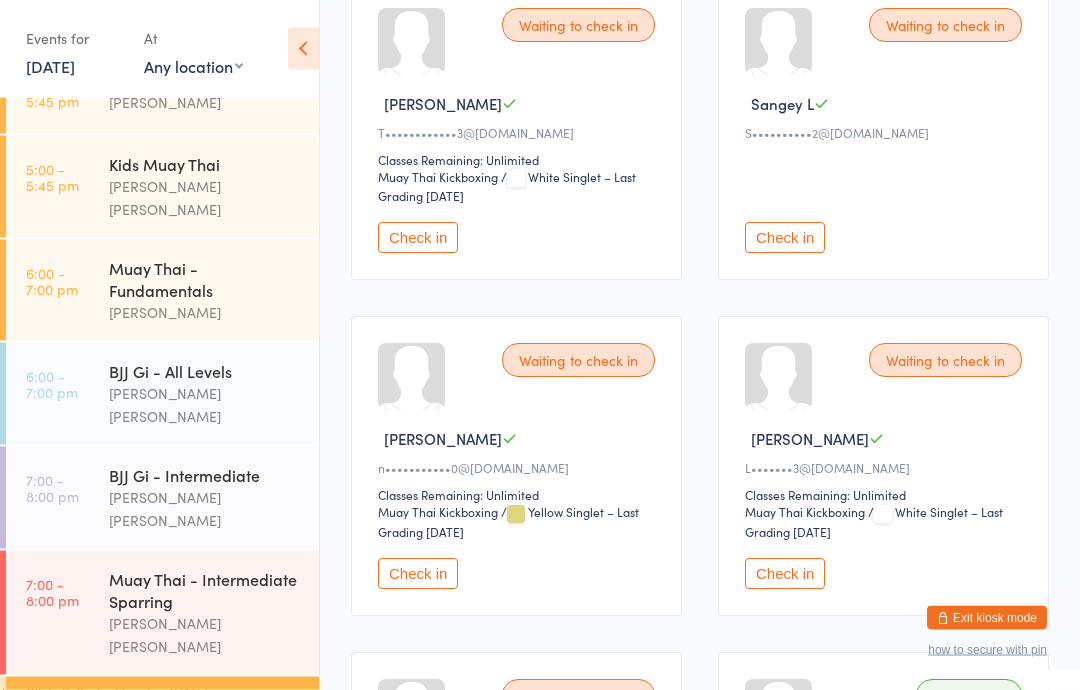 scroll, scrollTop: 705, scrollLeft: 0, axis: vertical 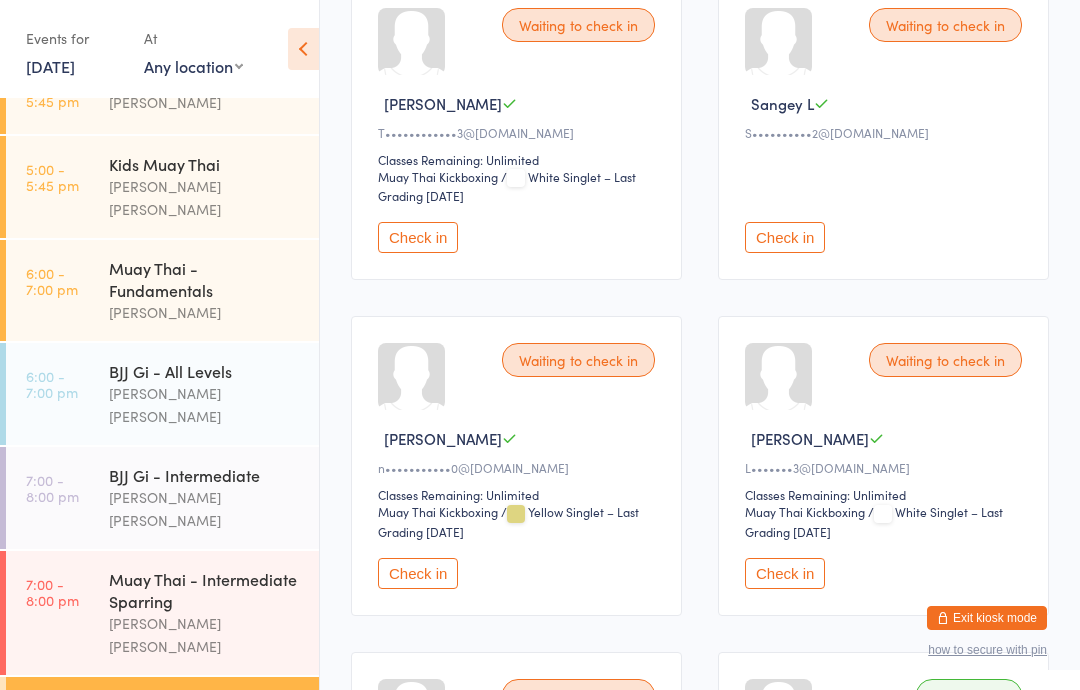 click on "Check in" at bounding box center [785, 573] 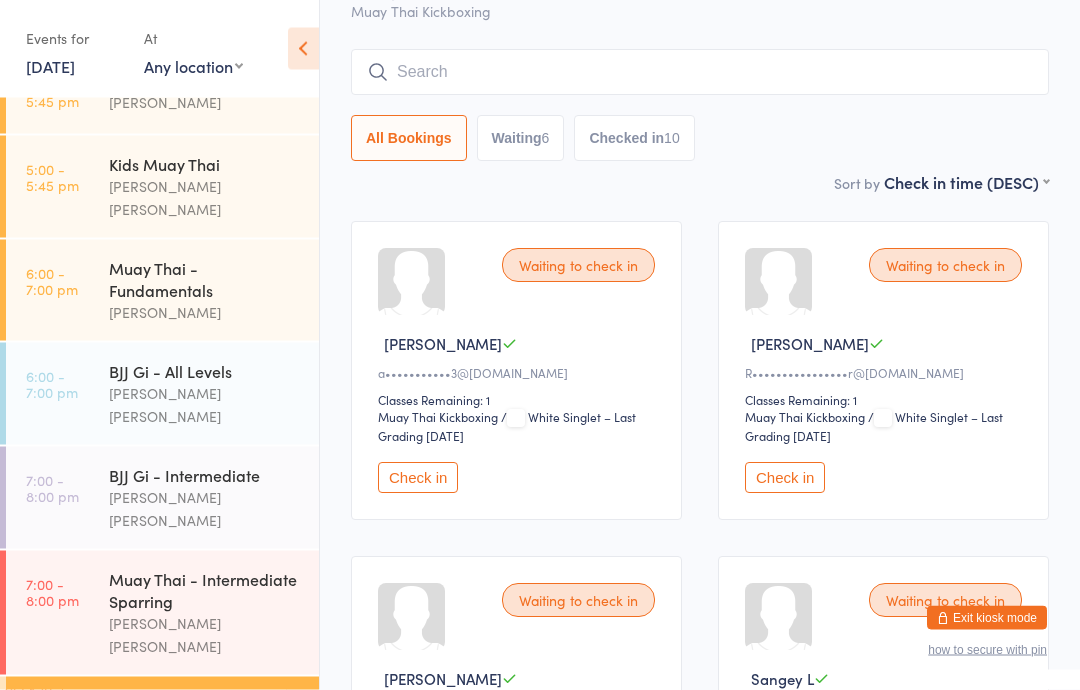 scroll, scrollTop: 130, scrollLeft: 0, axis: vertical 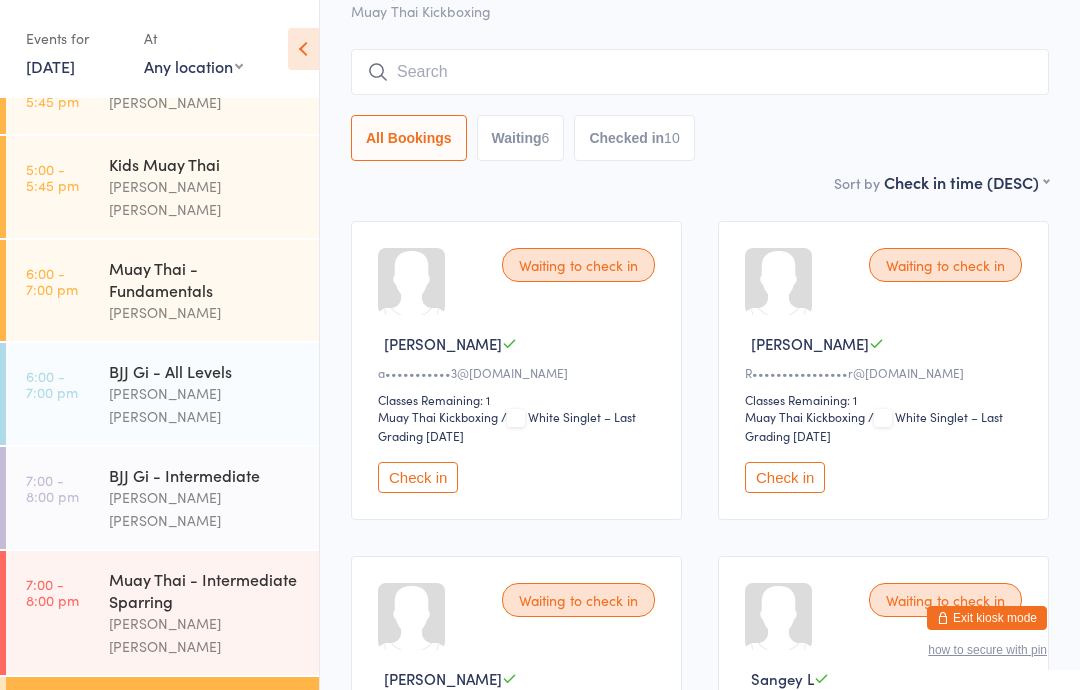 click on "Check in" at bounding box center [785, 477] 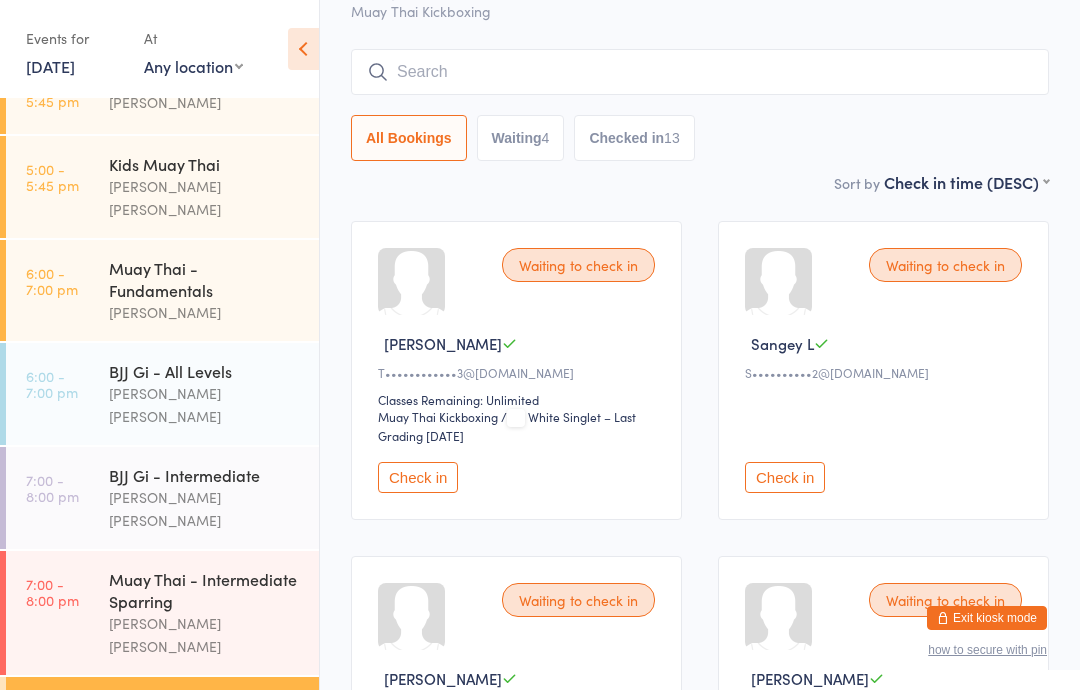 click at bounding box center (700, 72) 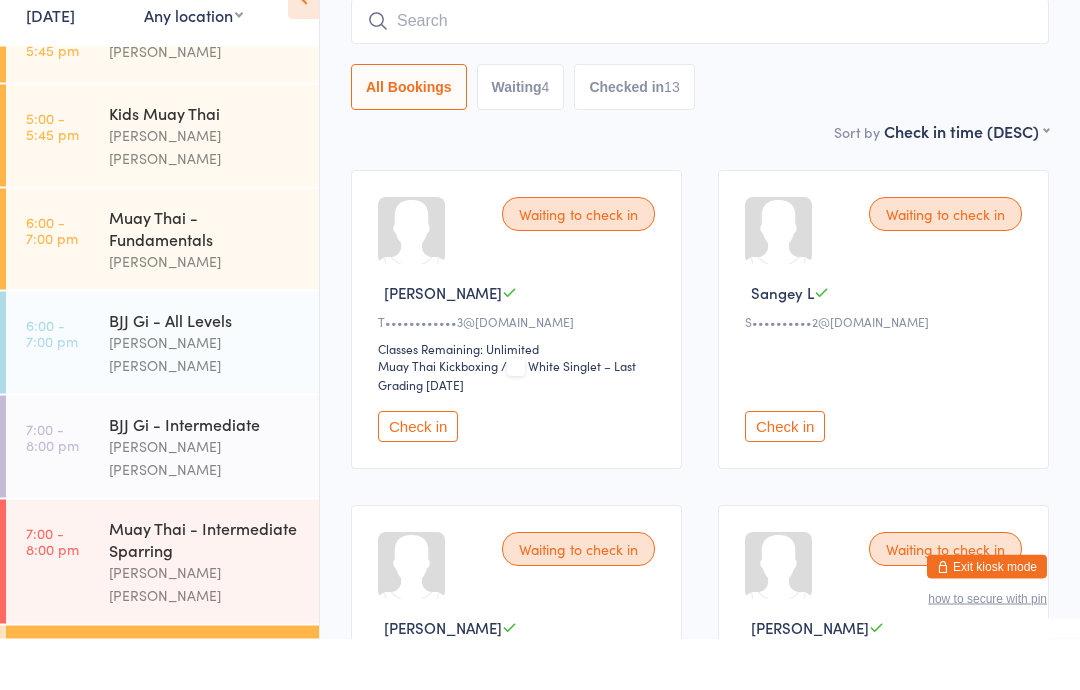scroll, scrollTop: 181, scrollLeft: 0, axis: vertical 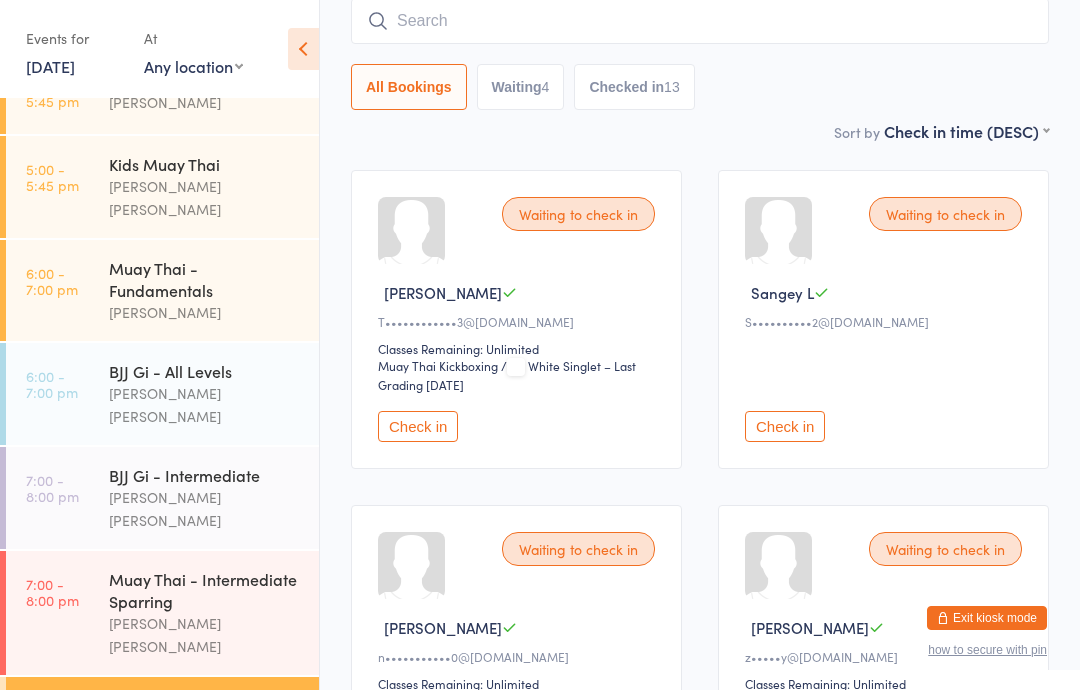 click at bounding box center [700, 21] 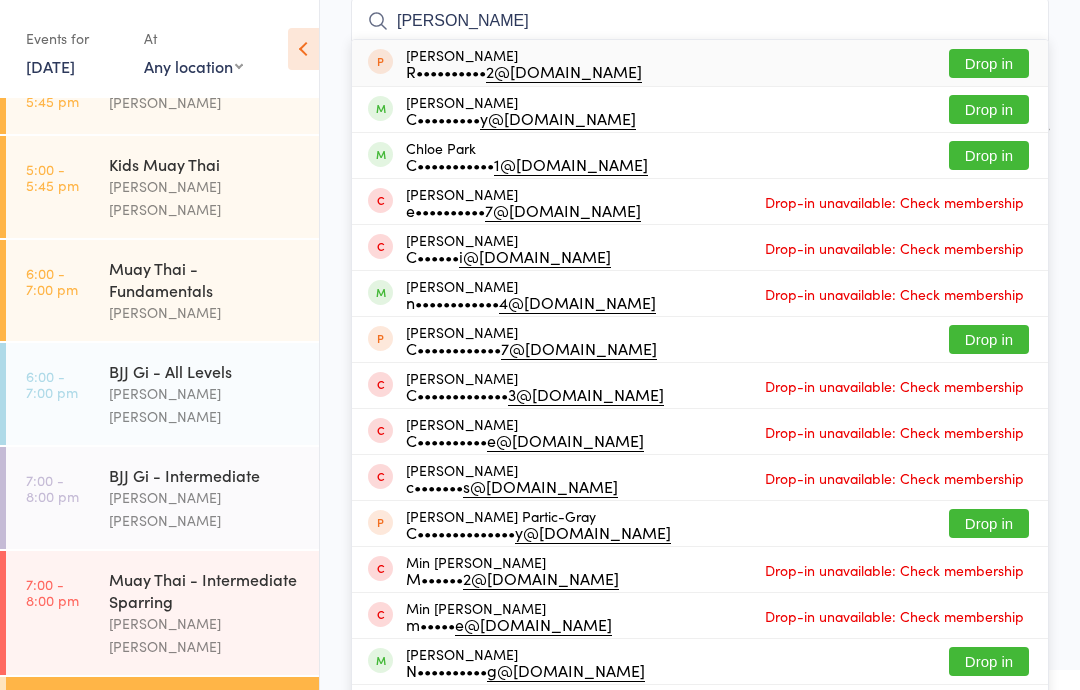 type on "[PERSON_NAME]" 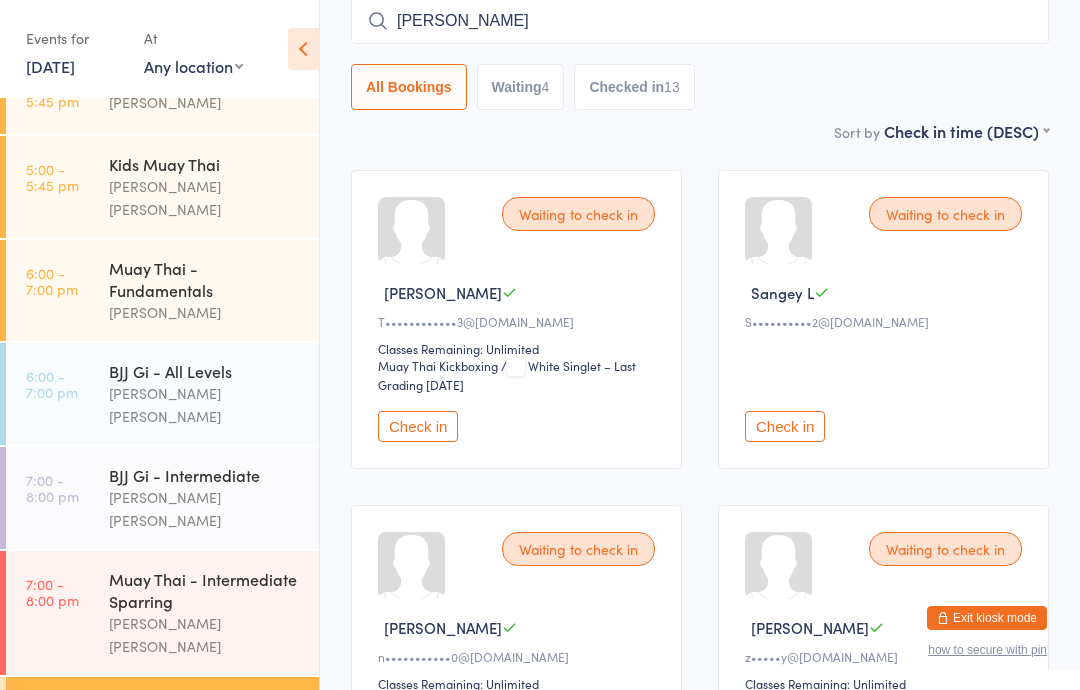 type 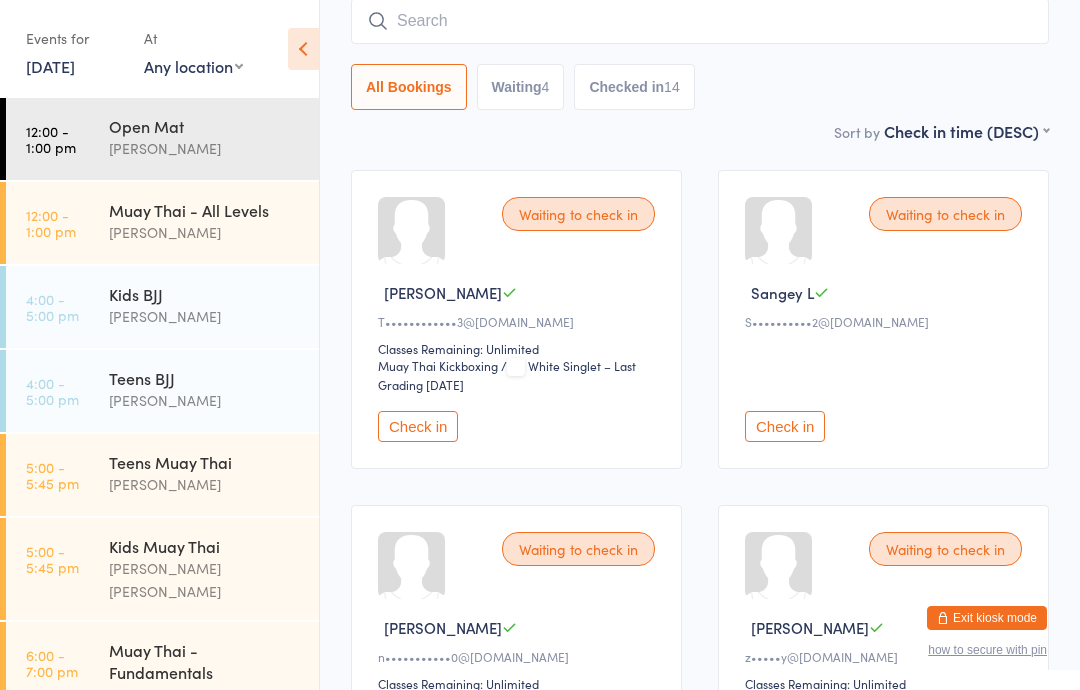 scroll, scrollTop: 0, scrollLeft: 0, axis: both 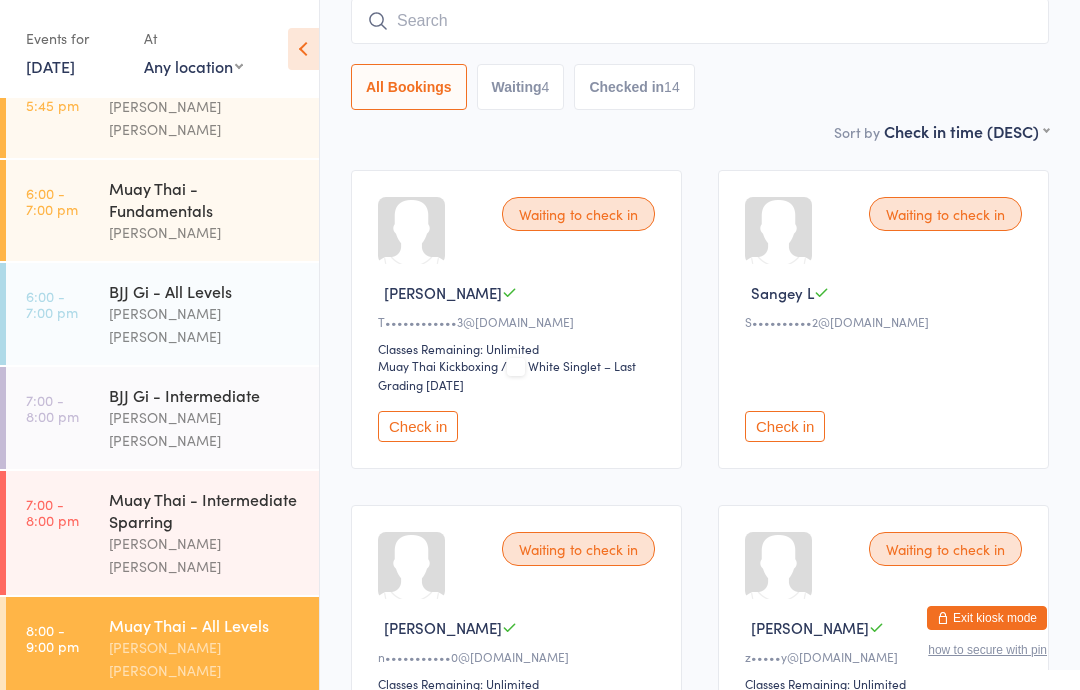 click on "BJJ NoGi Fundamentals" at bounding box center (205, 729) 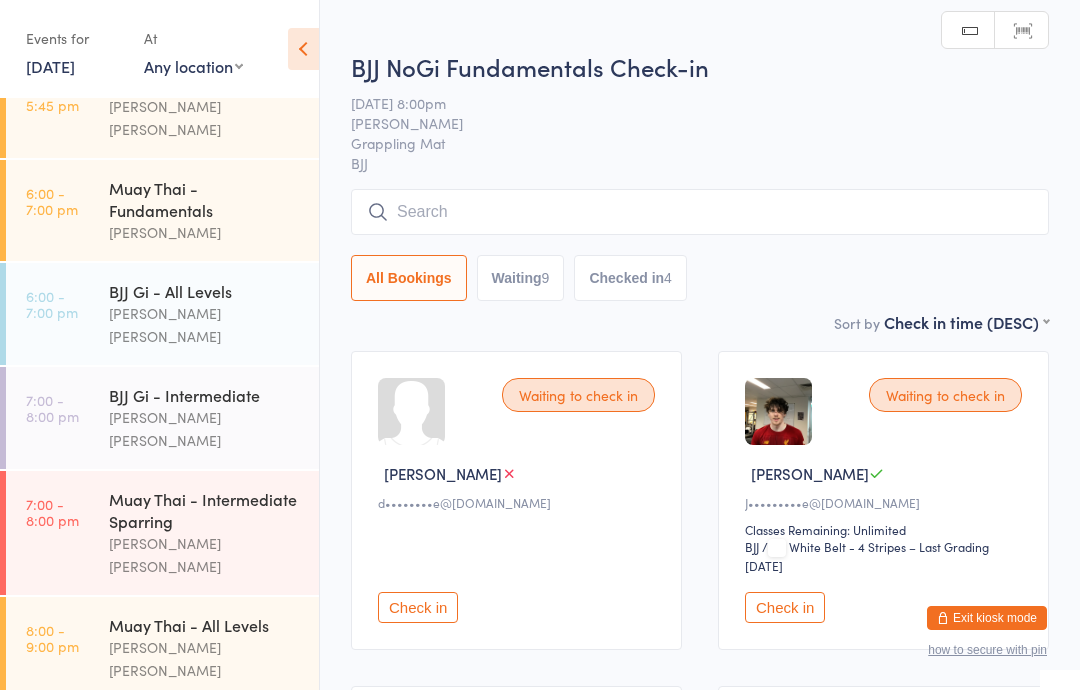 scroll, scrollTop: 144, scrollLeft: 0, axis: vertical 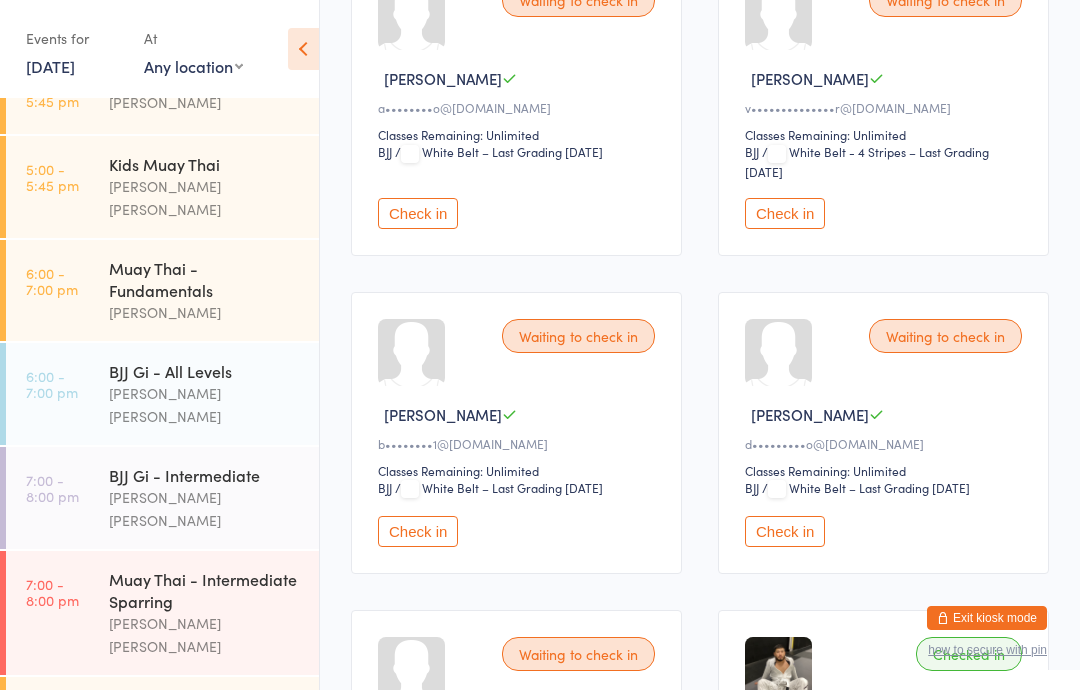 click on "Check in" at bounding box center [418, 531] 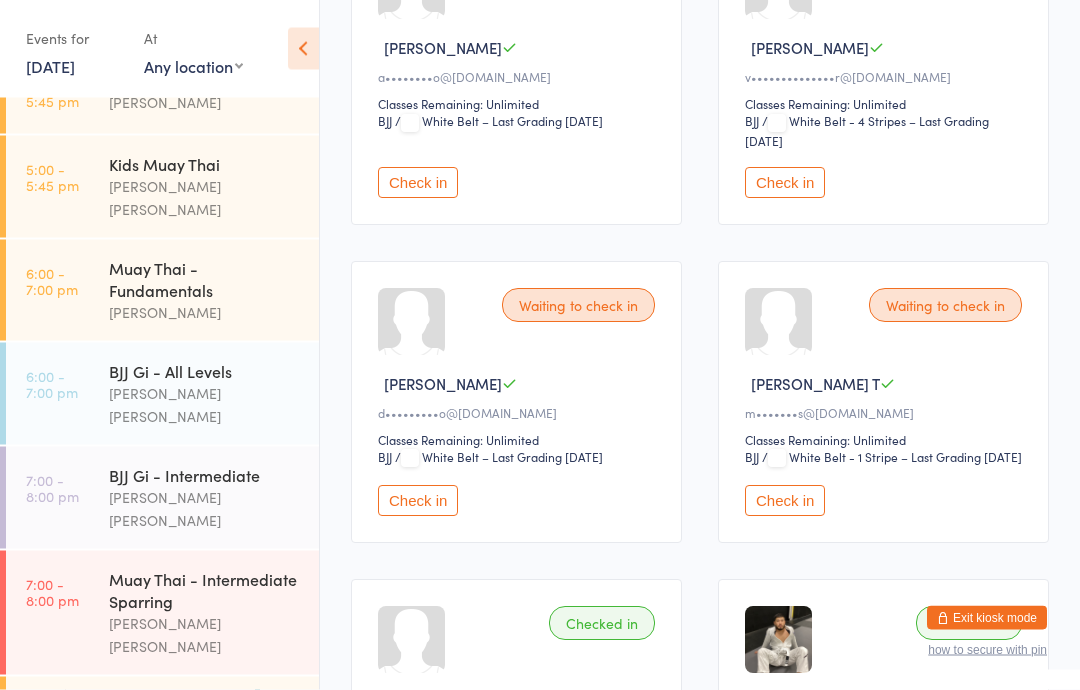click on "Check in" at bounding box center [418, 501] 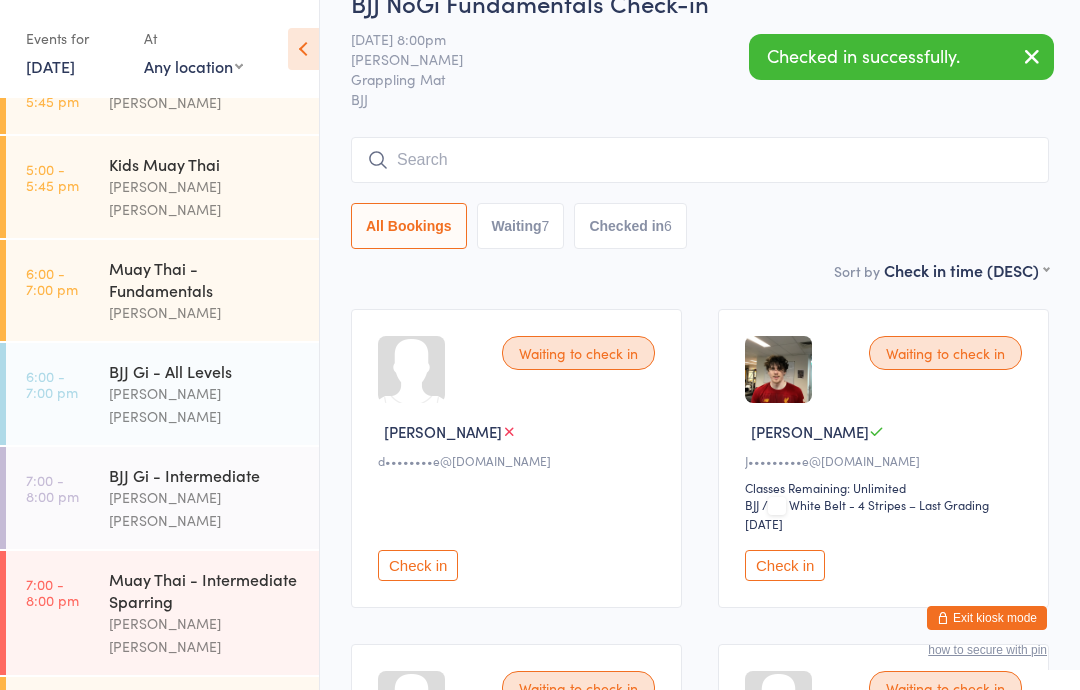 scroll, scrollTop: 0, scrollLeft: 0, axis: both 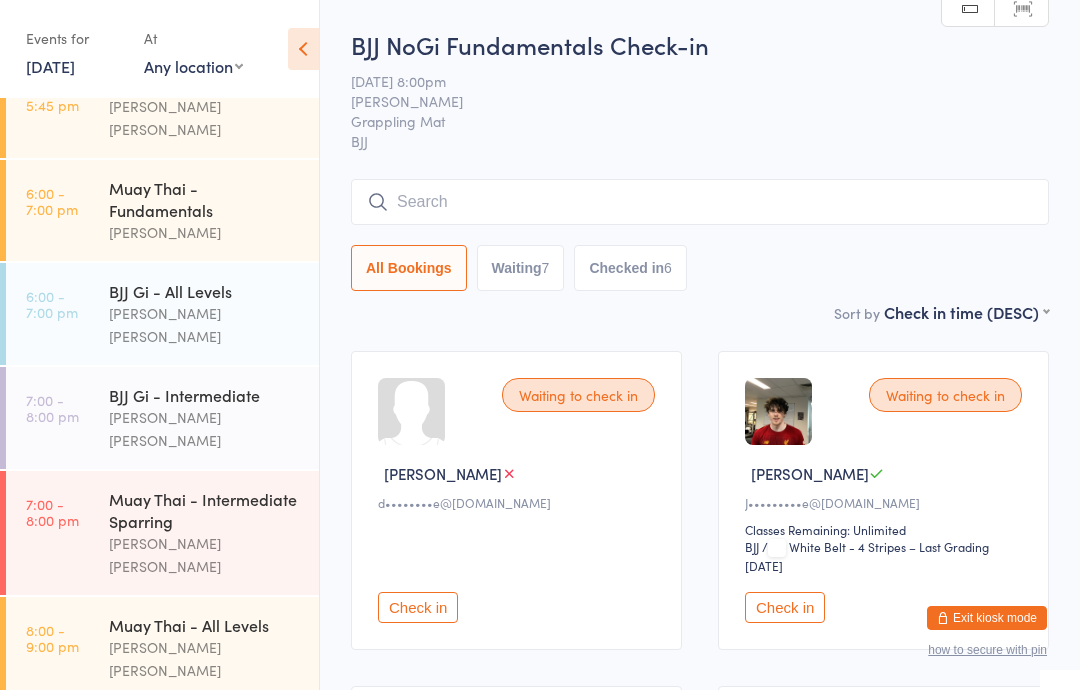 click on "Muay Thai - All Levels" at bounding box center [205, 625] 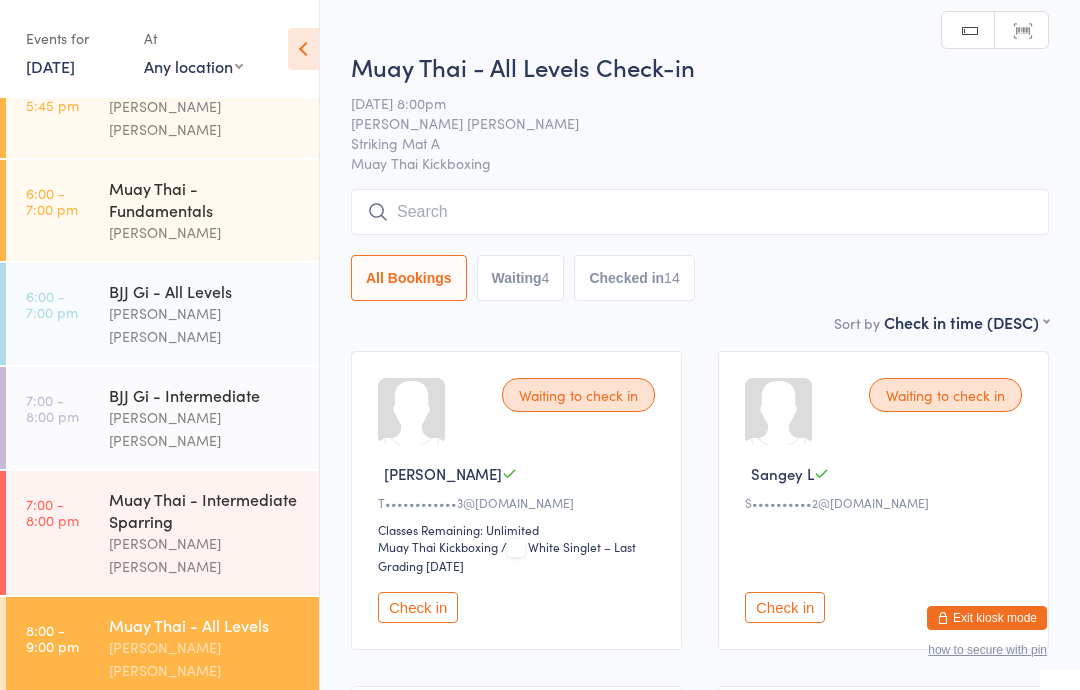 click at bounding box center [700, 212] 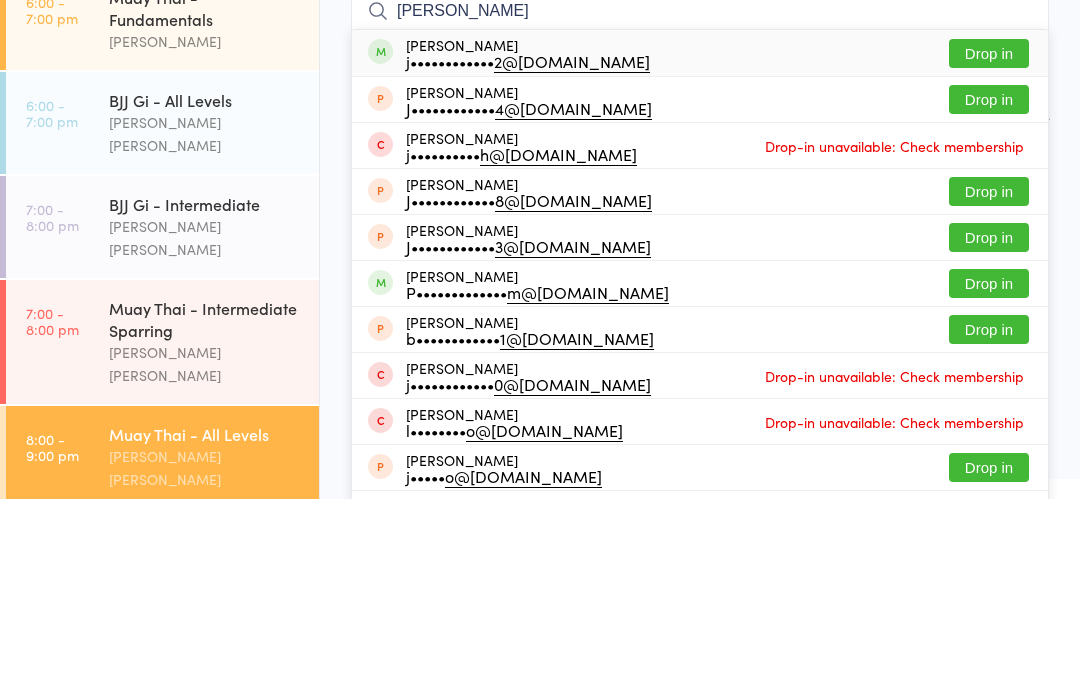 type on "[PERSON_NAME]" 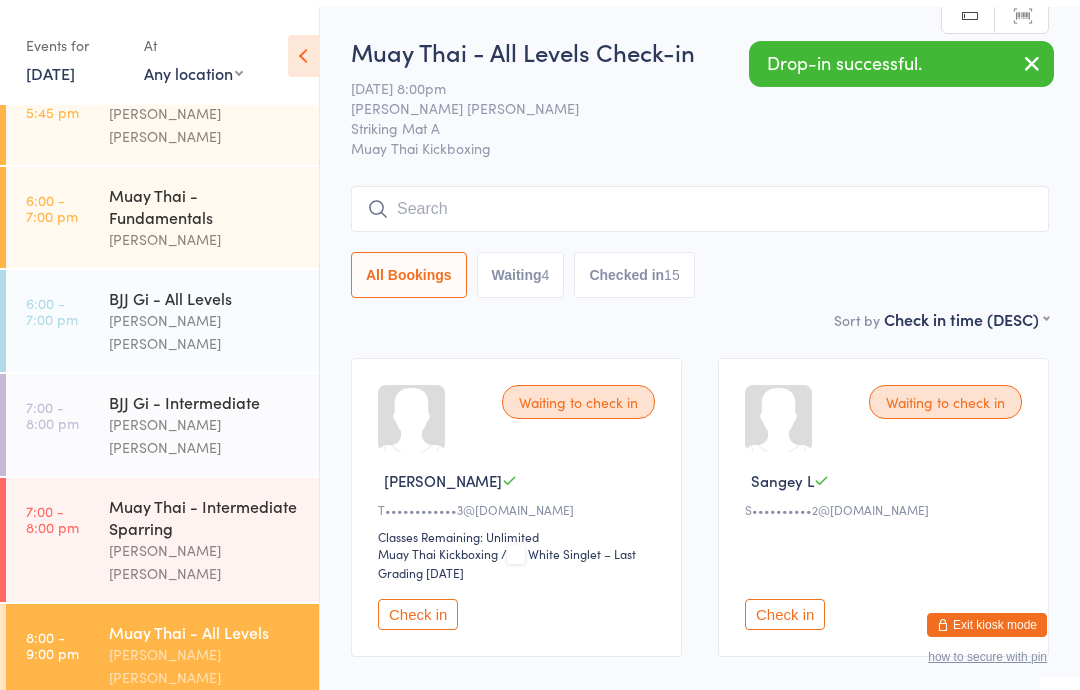 scroll, scrollTop: 152, scrollLeft: 0, axis: vertical 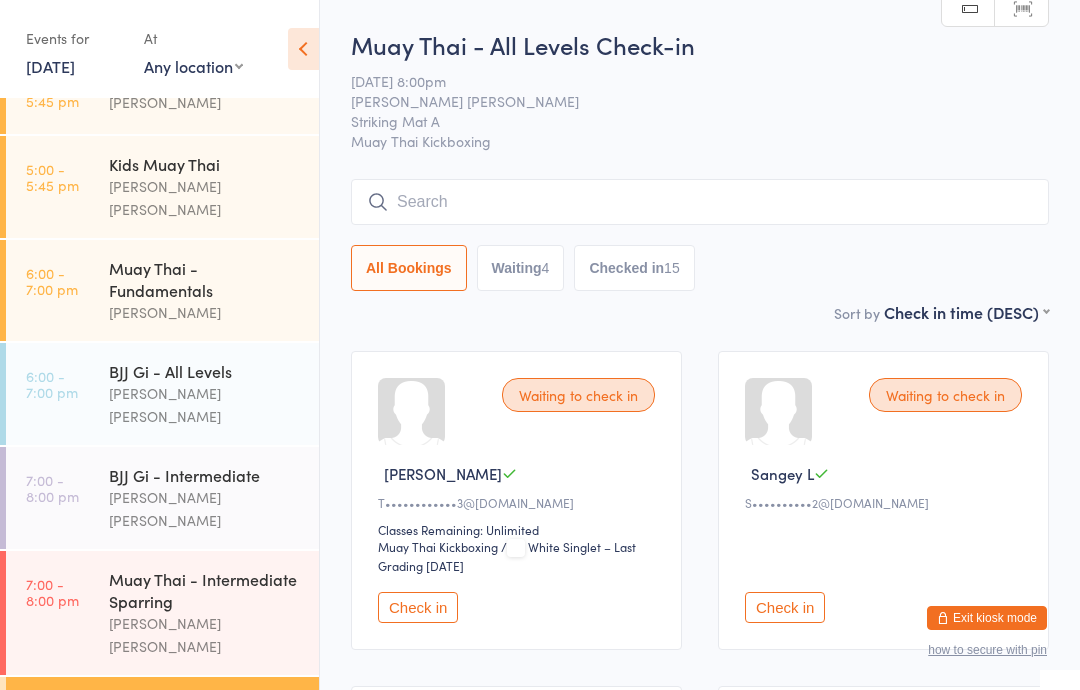 click at bounding box center [700, 202] 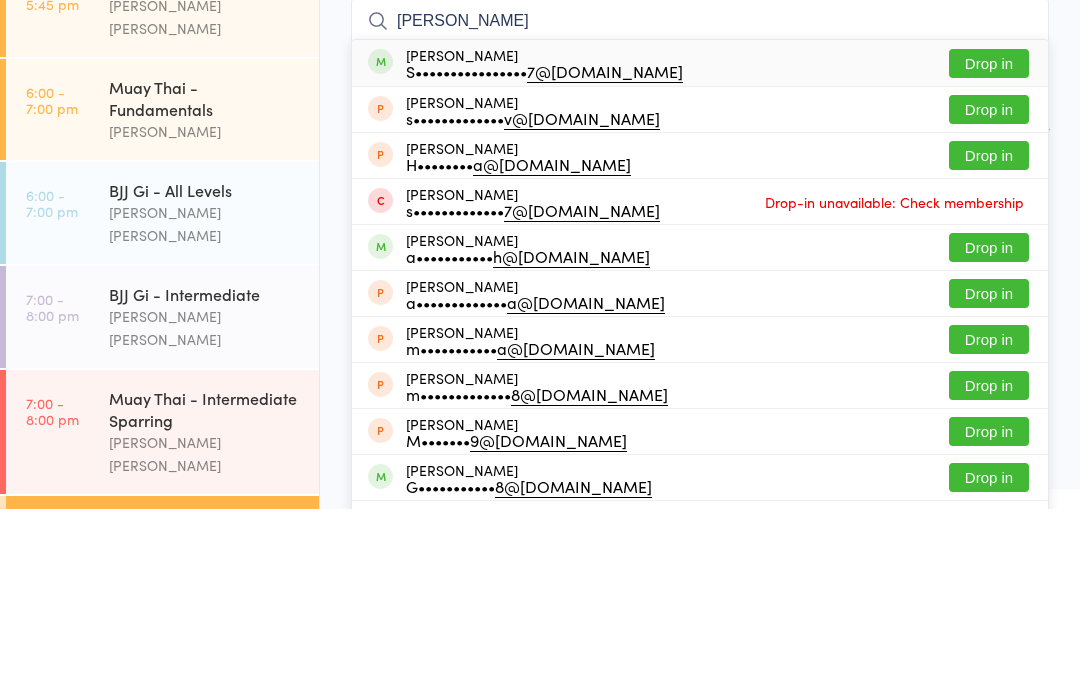 type on "[PERSON_NAME]" 